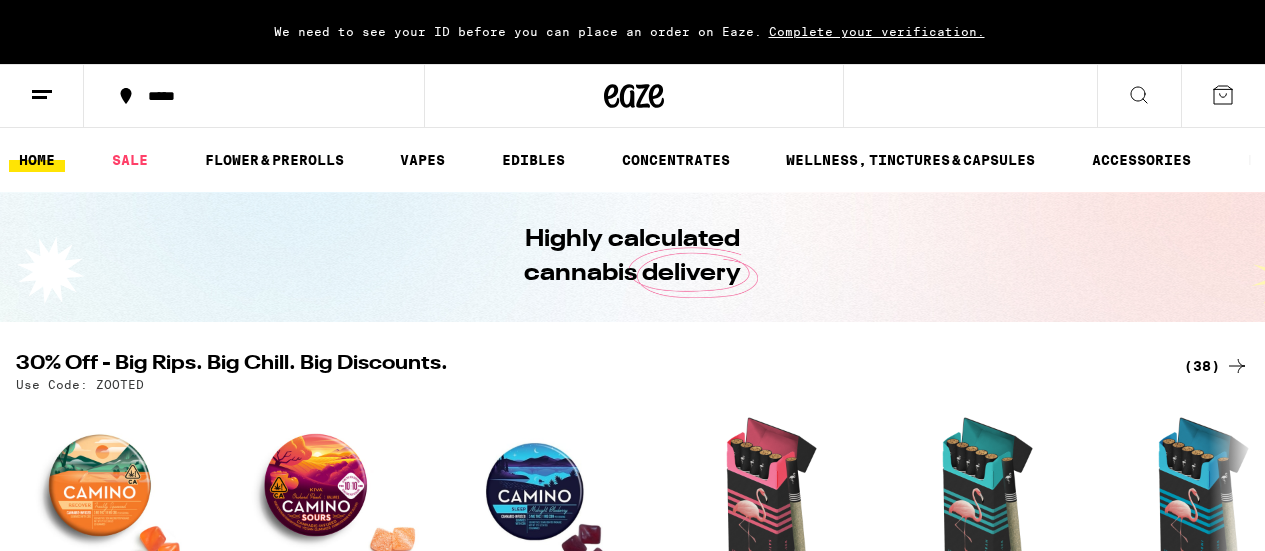 scroll, scrollTop: 0, scrollLeft: 0, axis: both 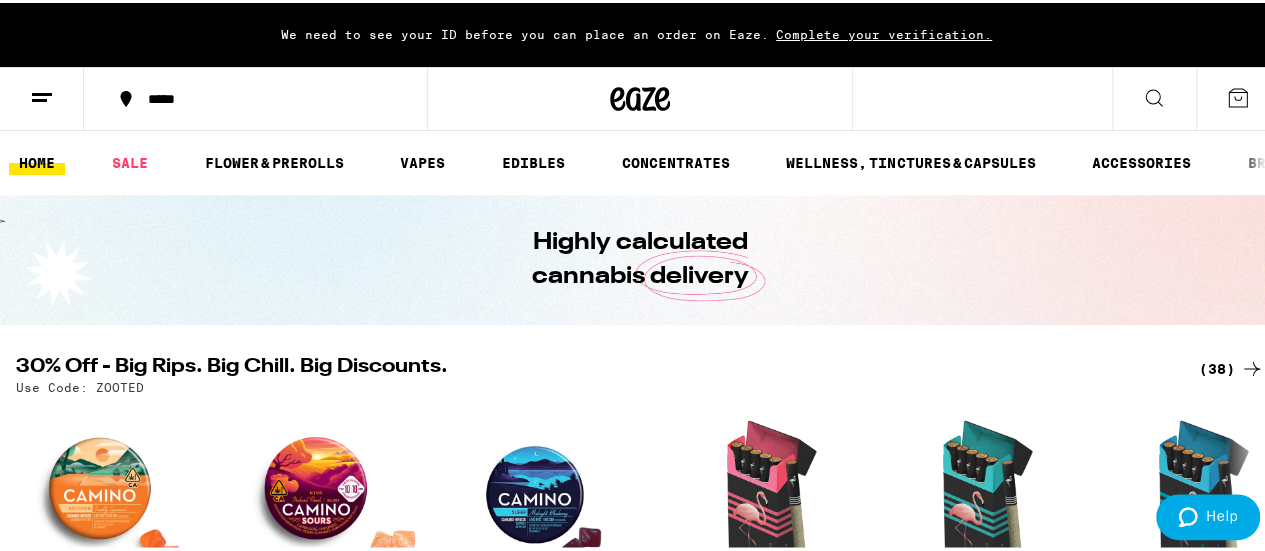 click 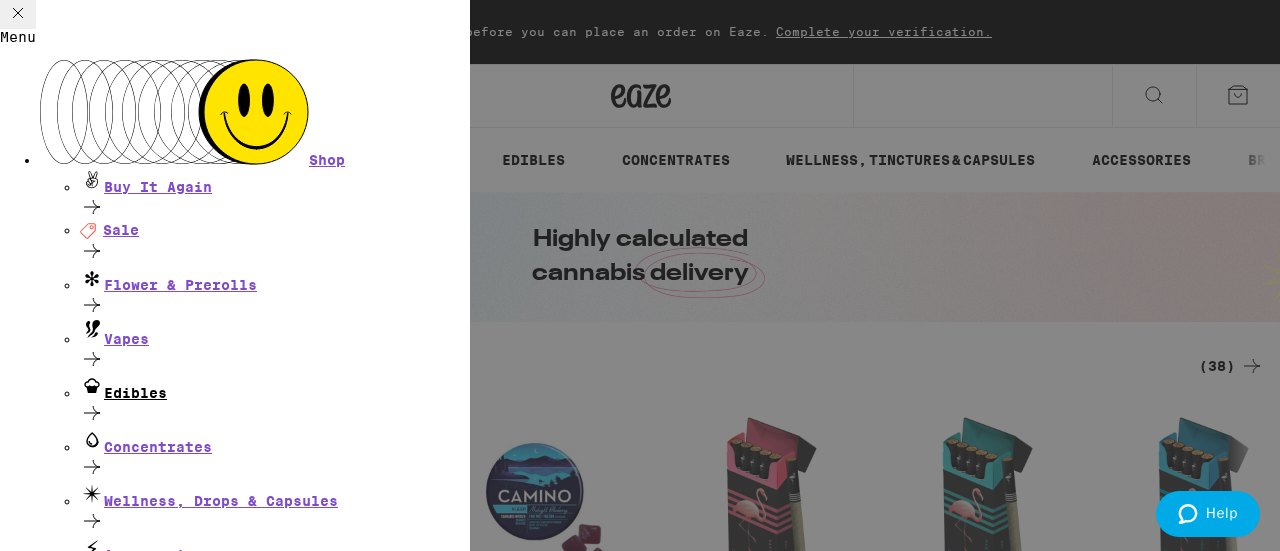 click on "Edibles" at bounding box center [275, 387] 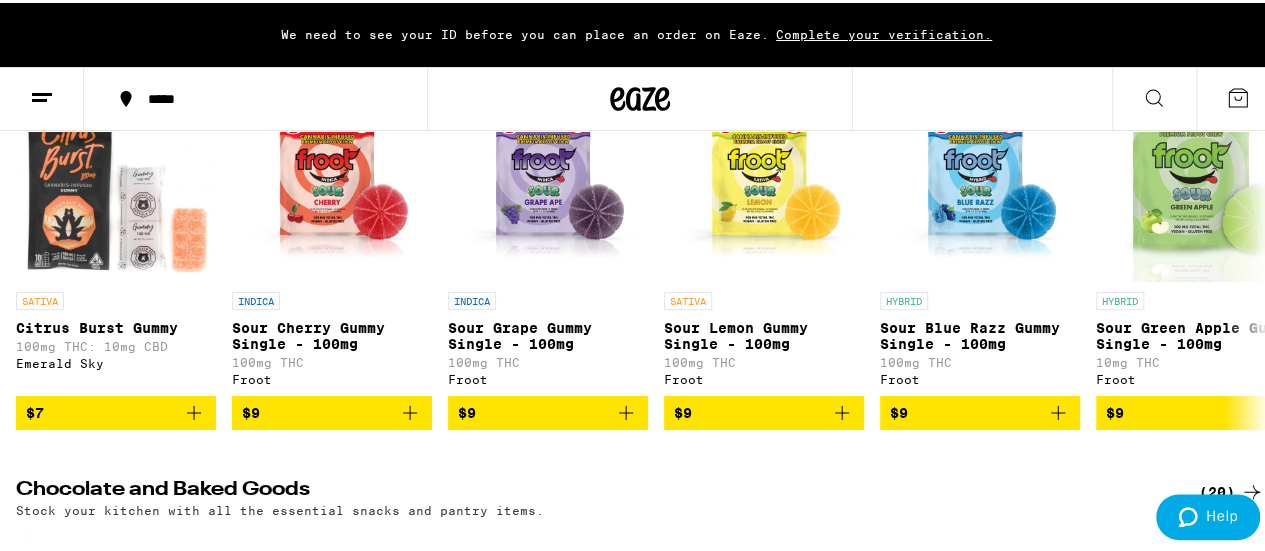 scroll, scrollTop: 268, scrollLeft: 0, axis: vertical 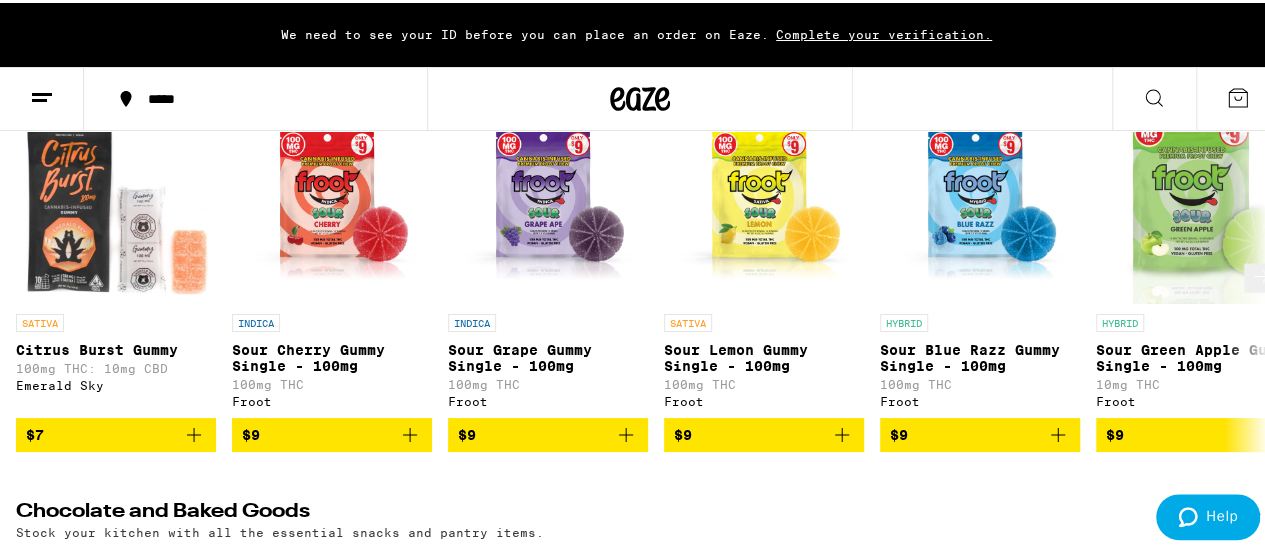 click on "$9" at bounding box center [548, 432] 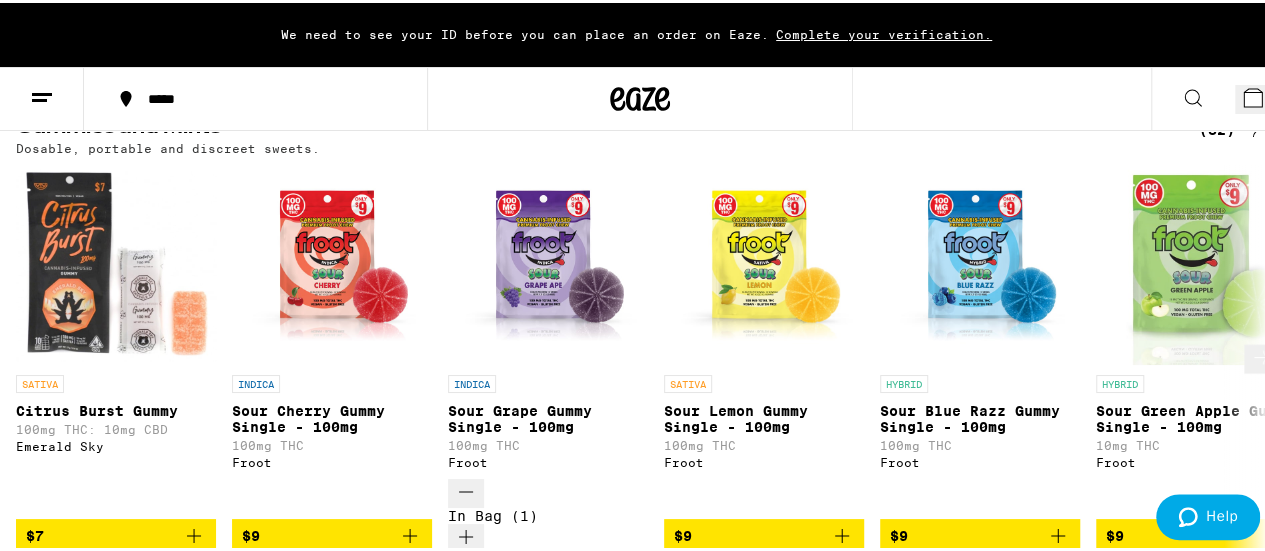 click on "$9" at bounding box center [332, 533] 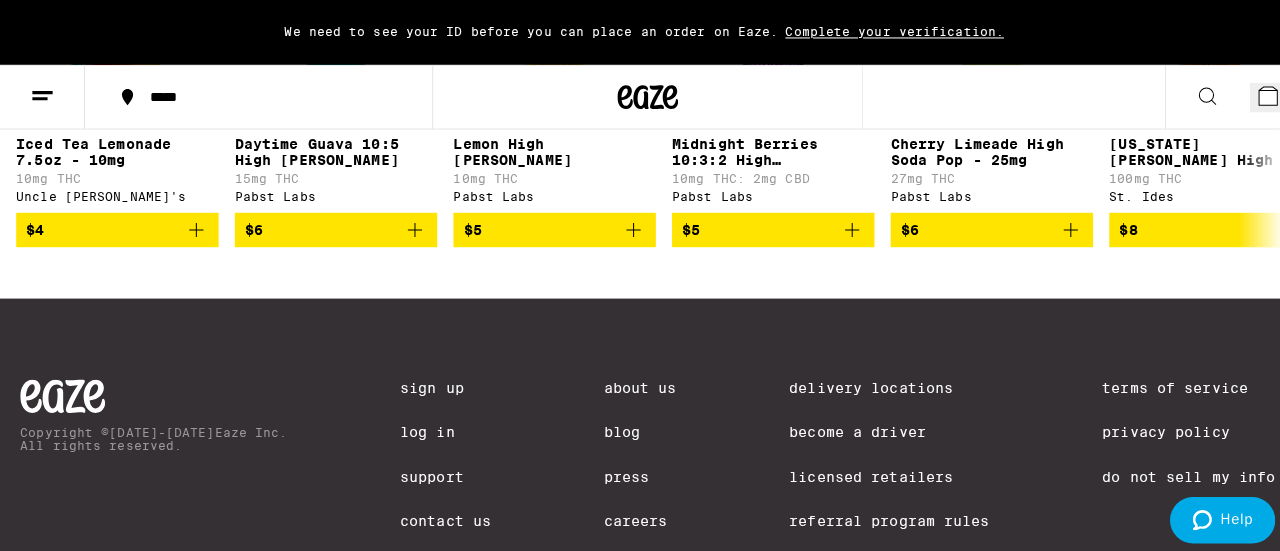 scroll, scrollTop: 1498, scrollLeft: 0, axis: vertical 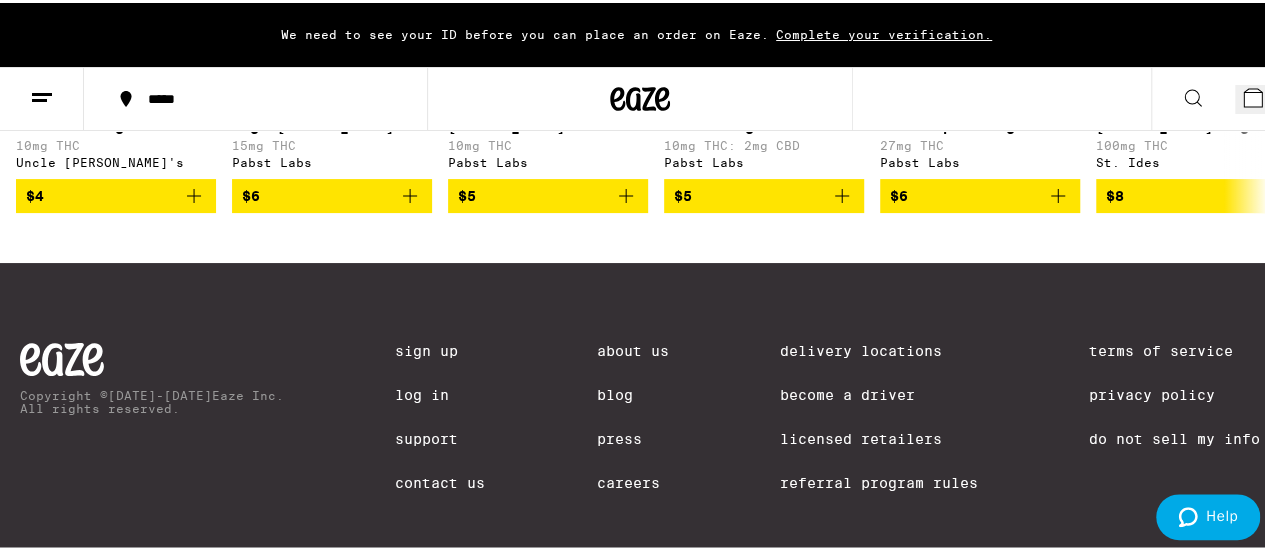 click 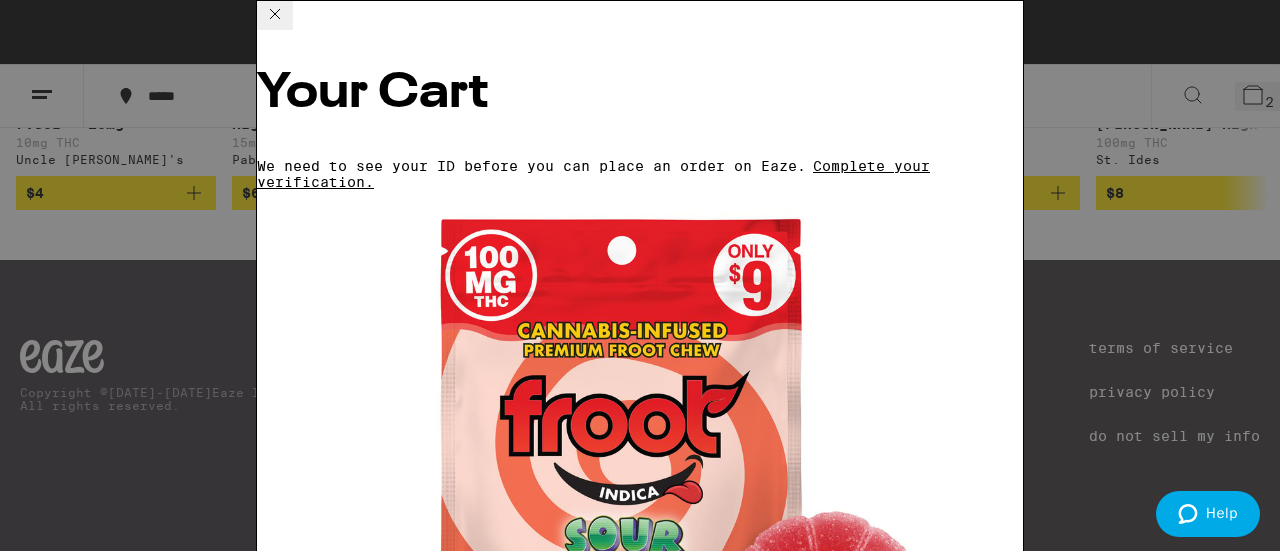 click at bounding box center [511, 1812] 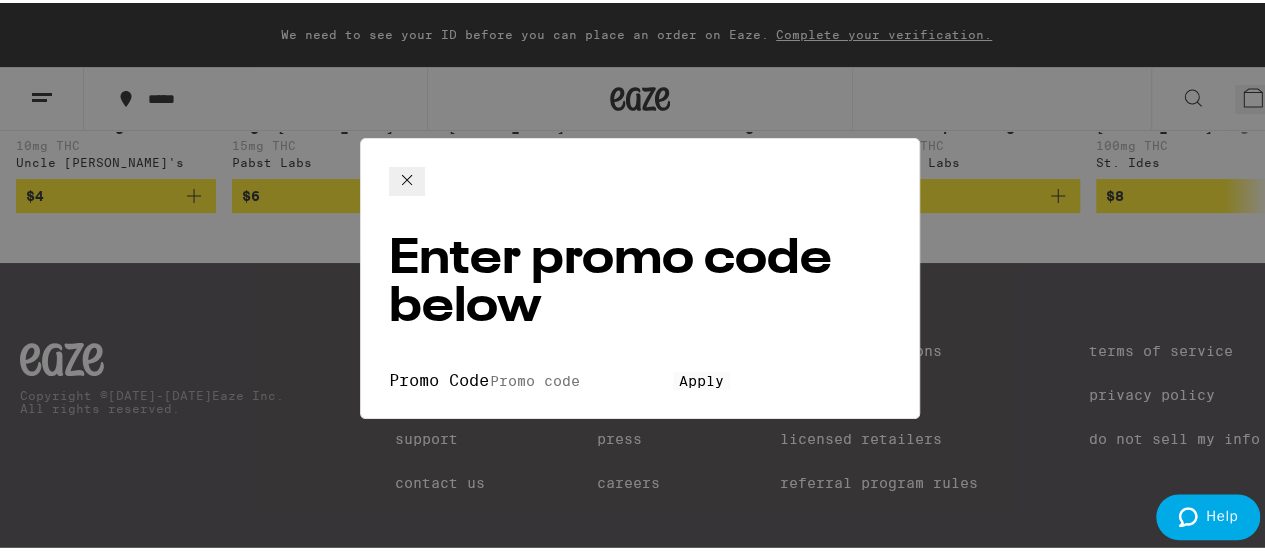click on "Promo Code" at bounding box center [581, 378] 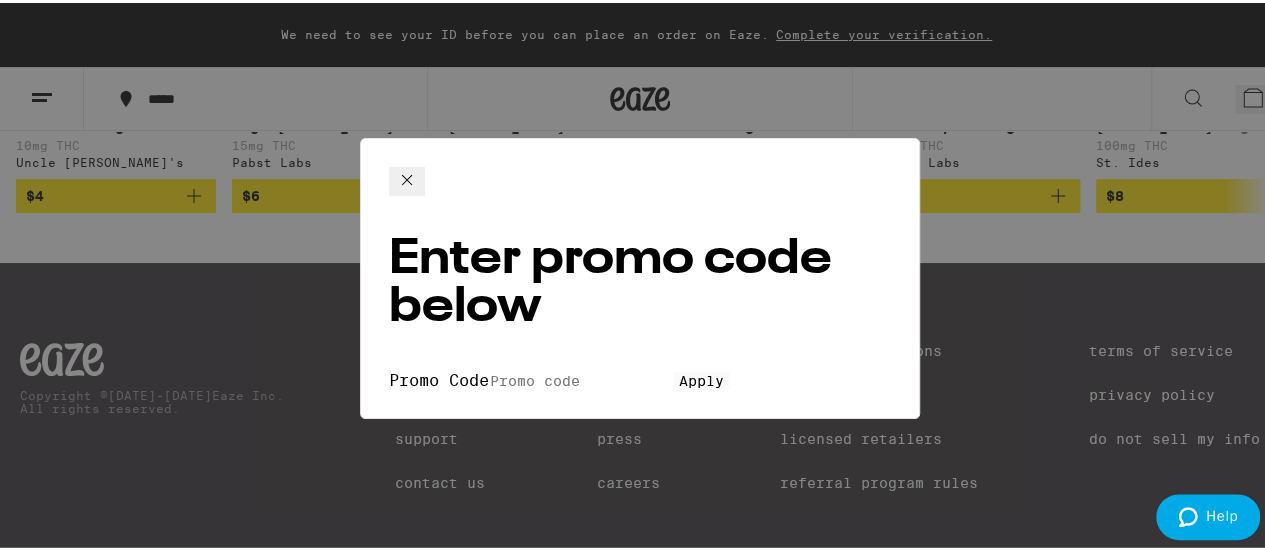 click 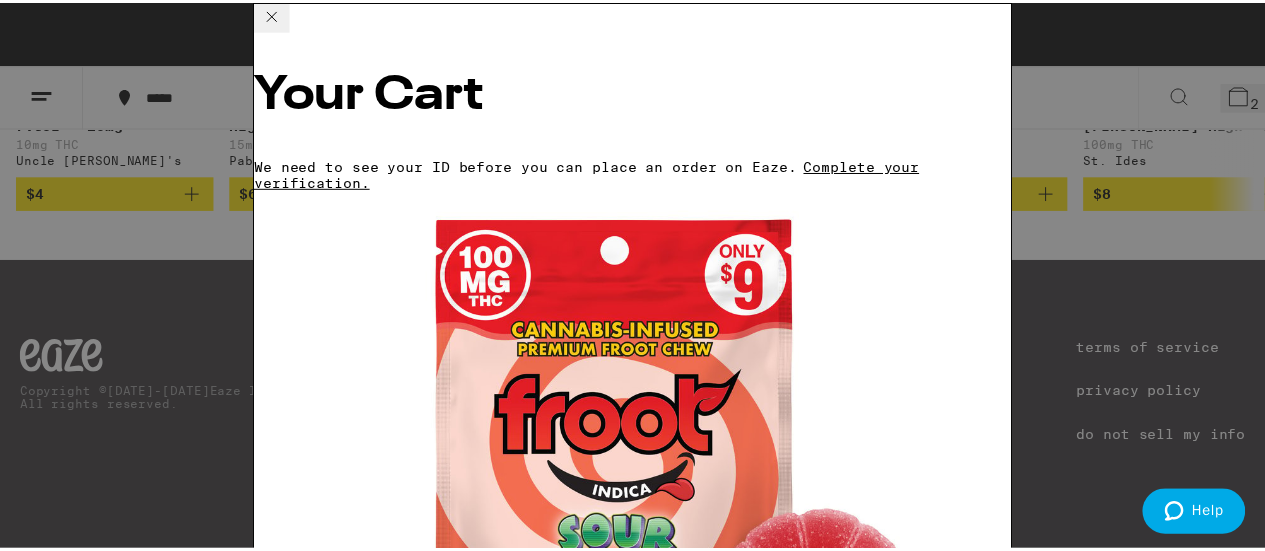 scroll, scrollTop: 385, scrollLeft: 0, axis: vertical 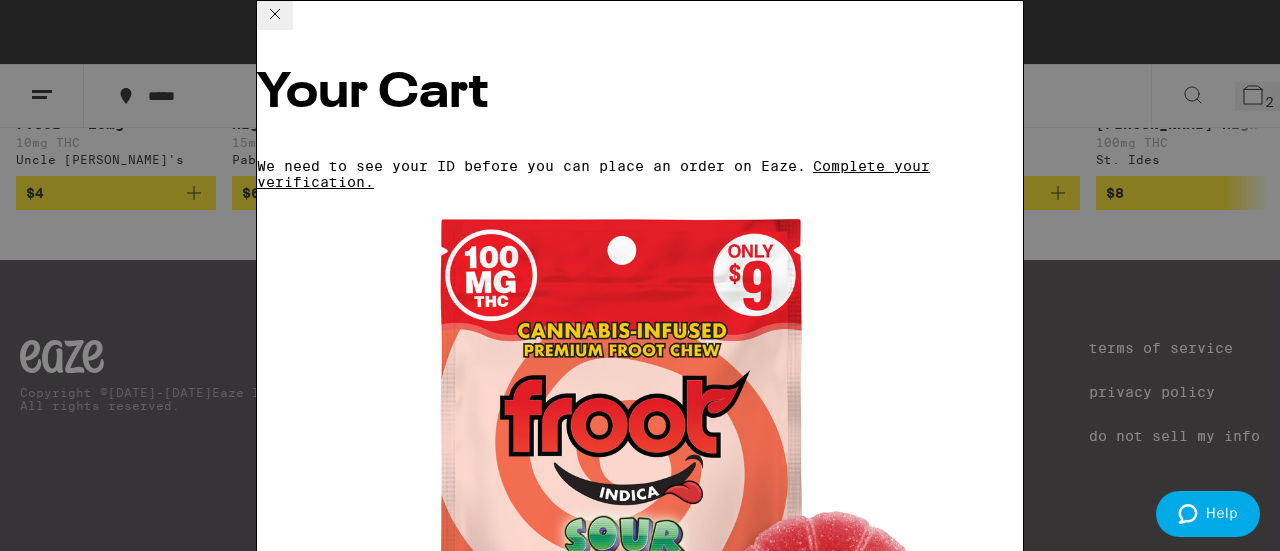click 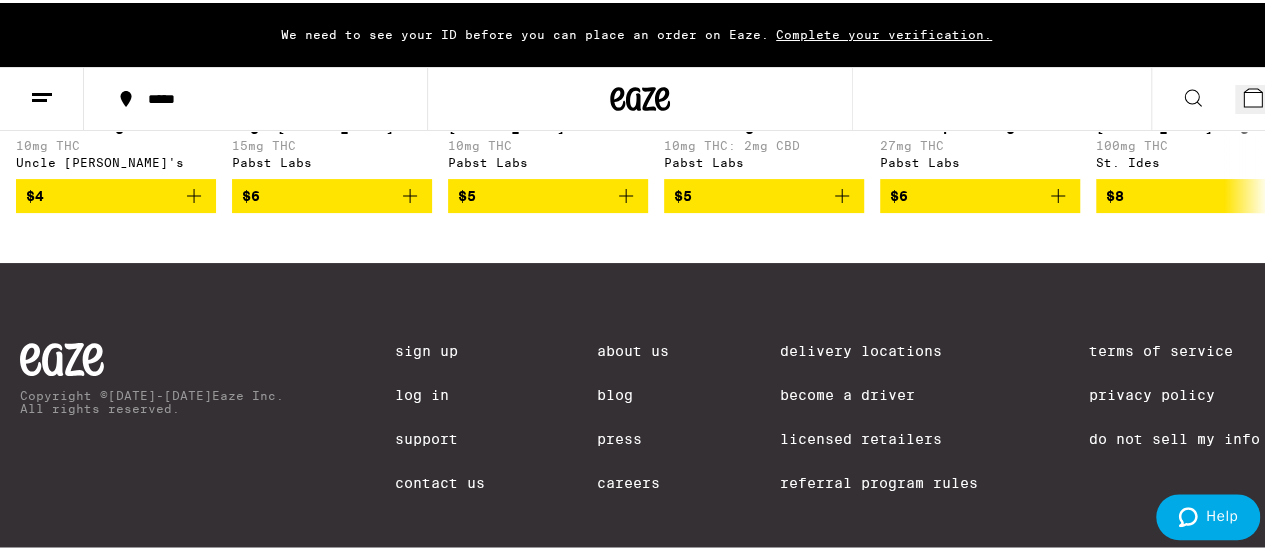 click on "Sign Up Log In Support Contact Us" at bounding box center [440, 428] 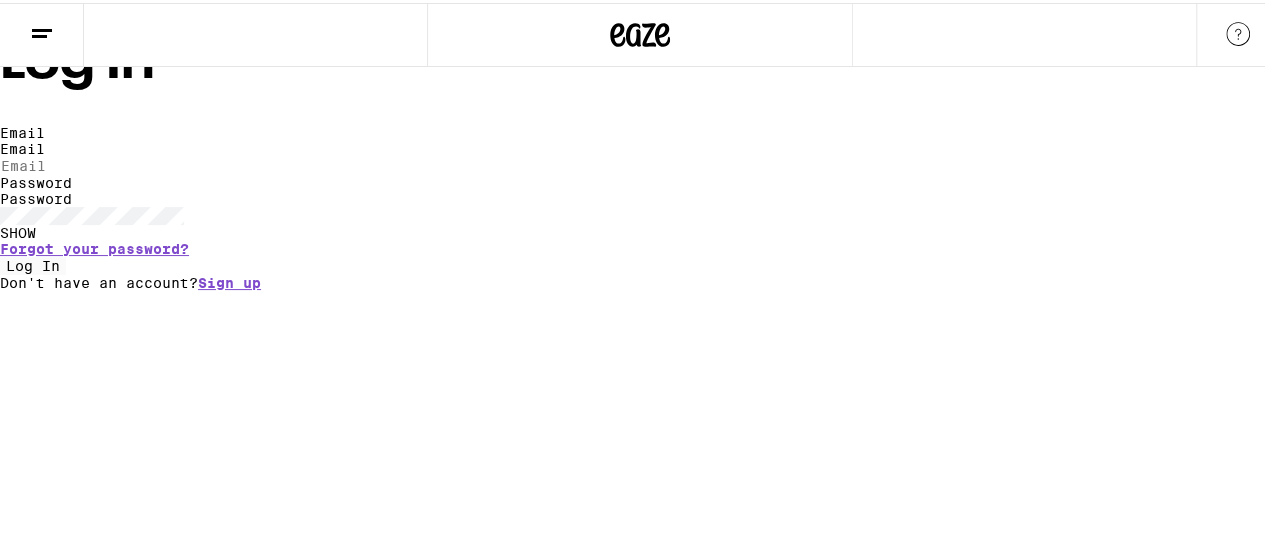scroll, scrollTop: 0, scrollLeft: 0, axis: both 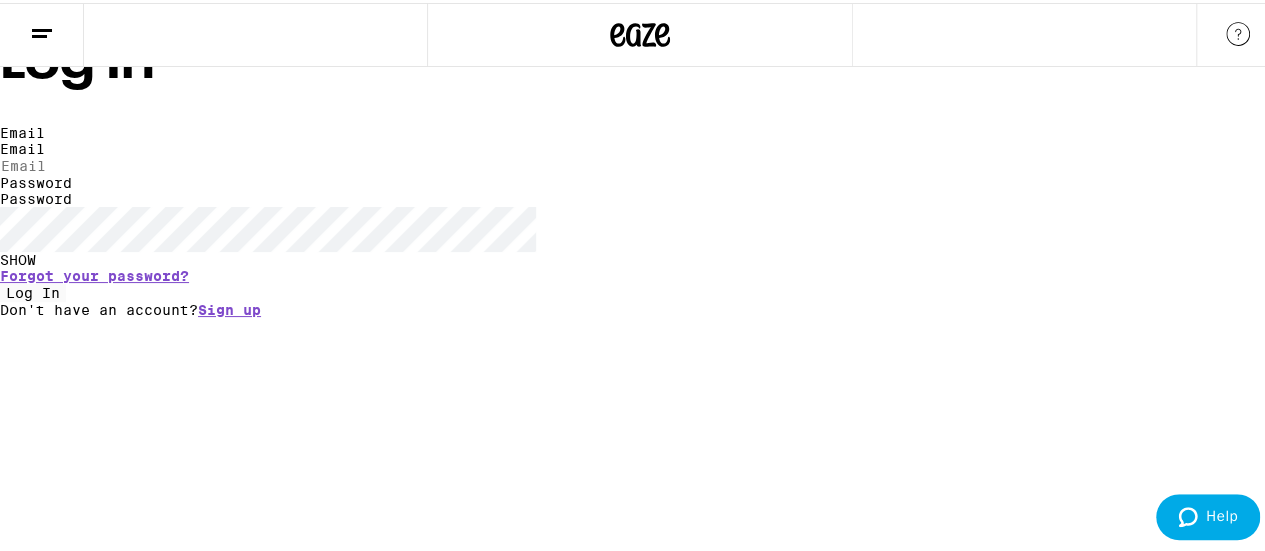 type on "[EMAIL_ADDRESS][DOMAIN_NAME]" 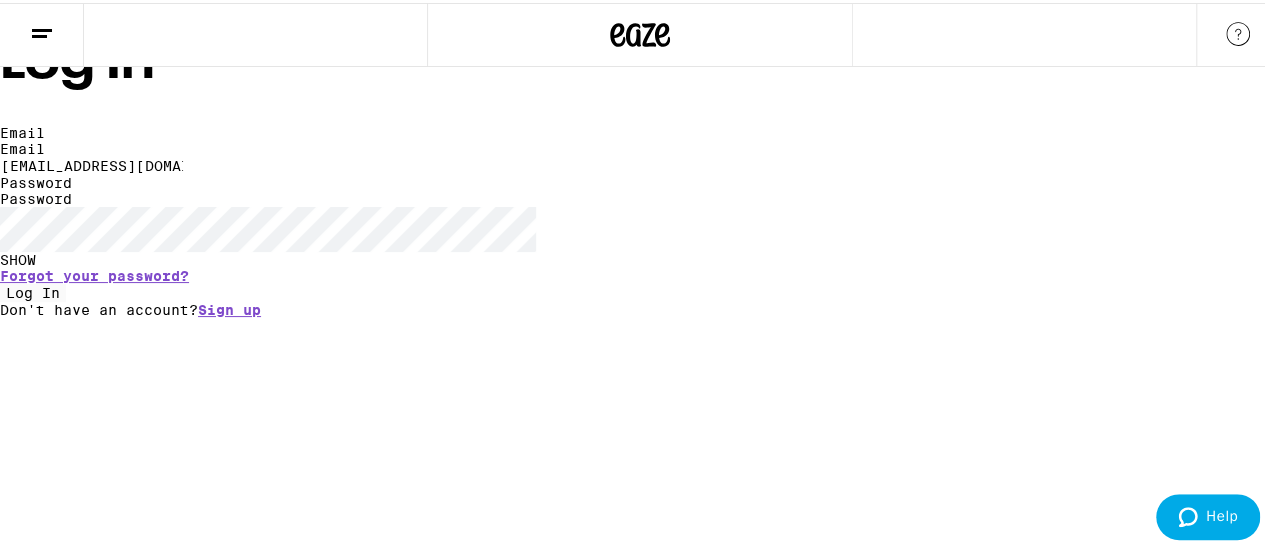 scroll, scrollTop: 97, scrollLeft: 0, axis: vertical 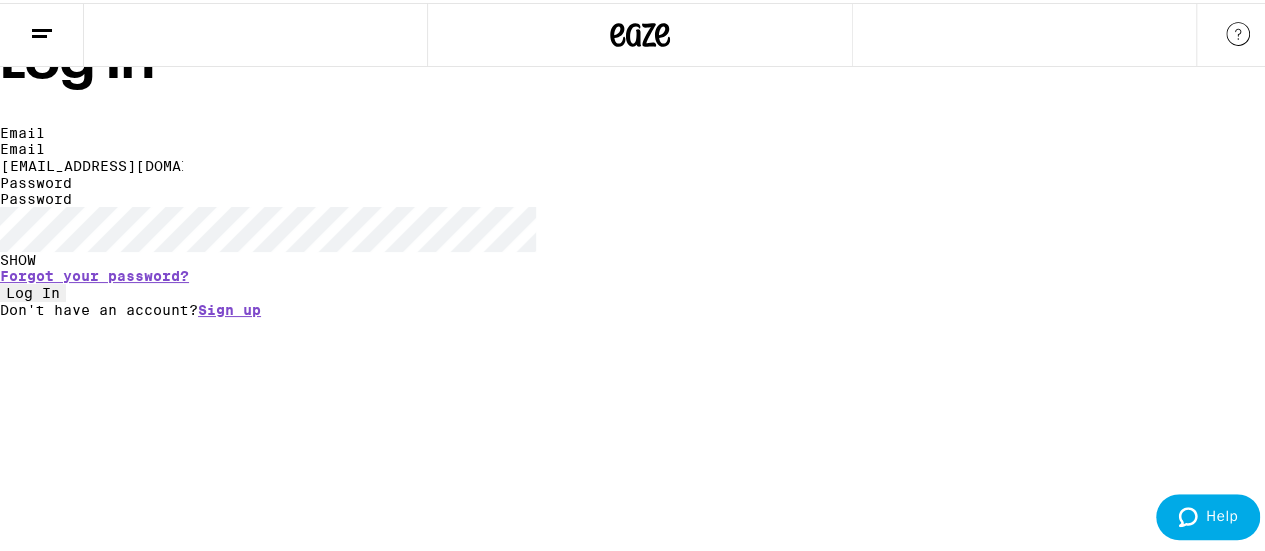 click on "Log In" at bounding box center (33, 290) 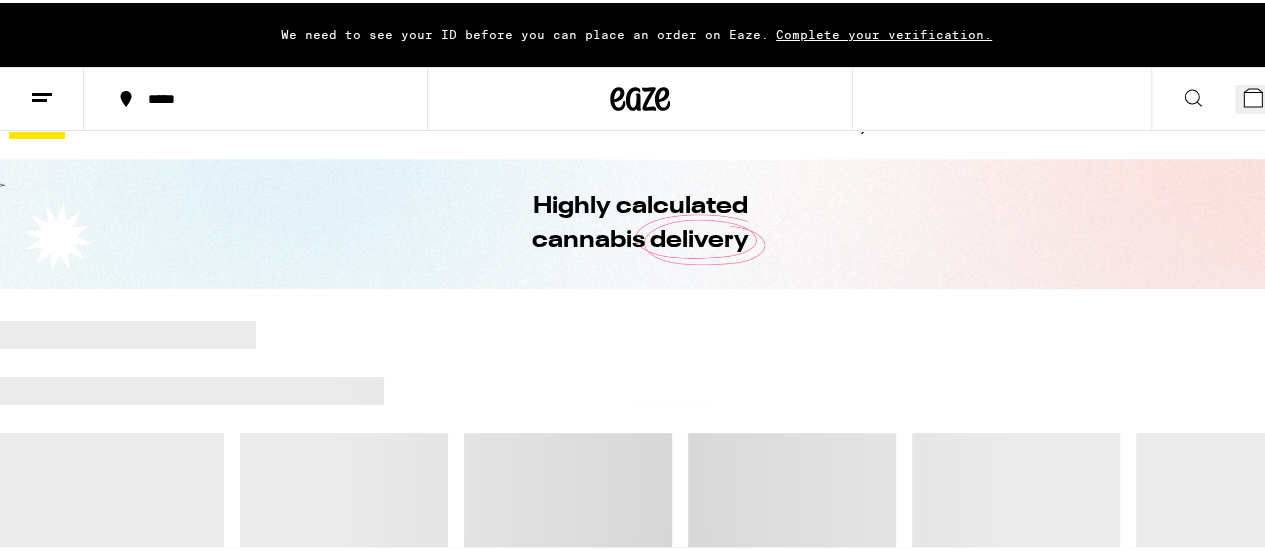 scroll, scrollTop: 0, scrollLeft: 0, axis: both 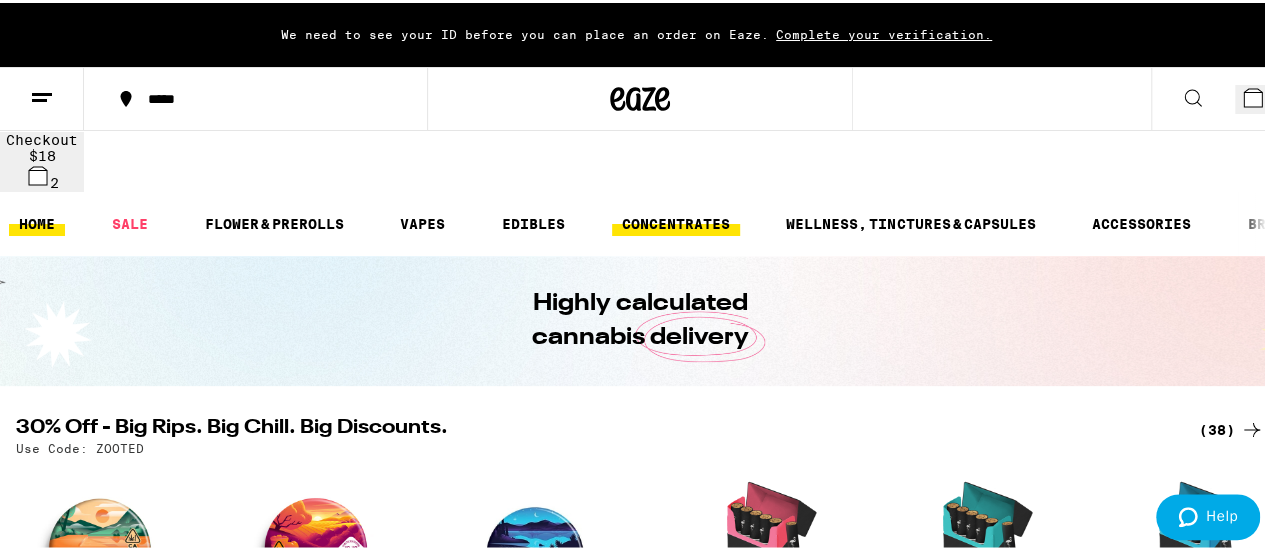 click on "CONCENTRATES" at bounding box center [676, 221] 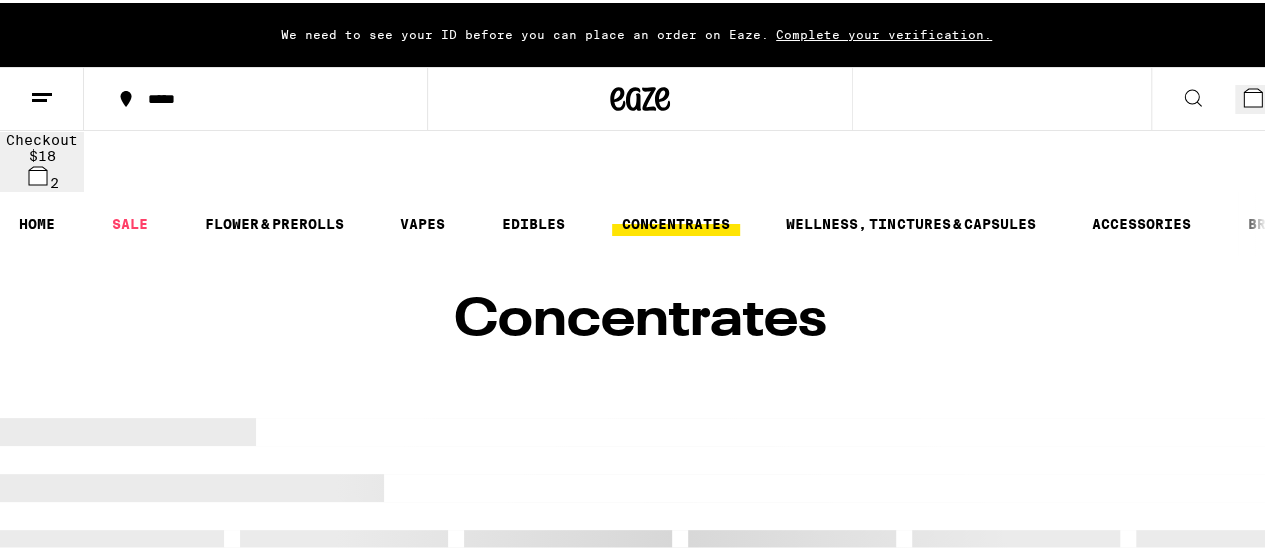 click on "CONCENTRATES" at bounding box center (676, 221) 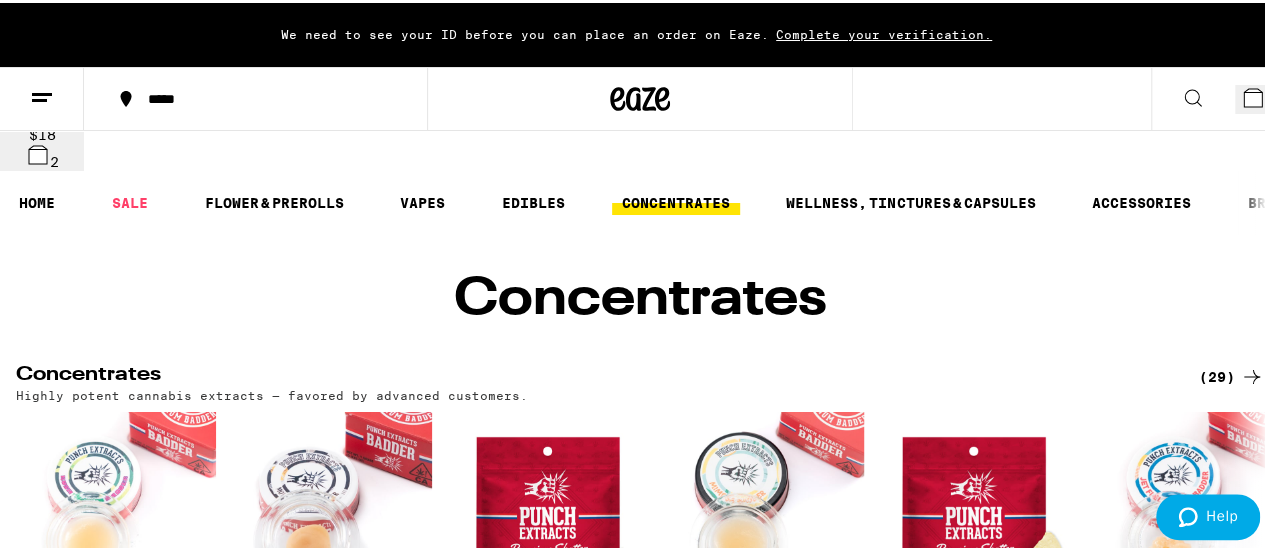scroll, scrollTop: 0, scrollLeft: 0, axis: both 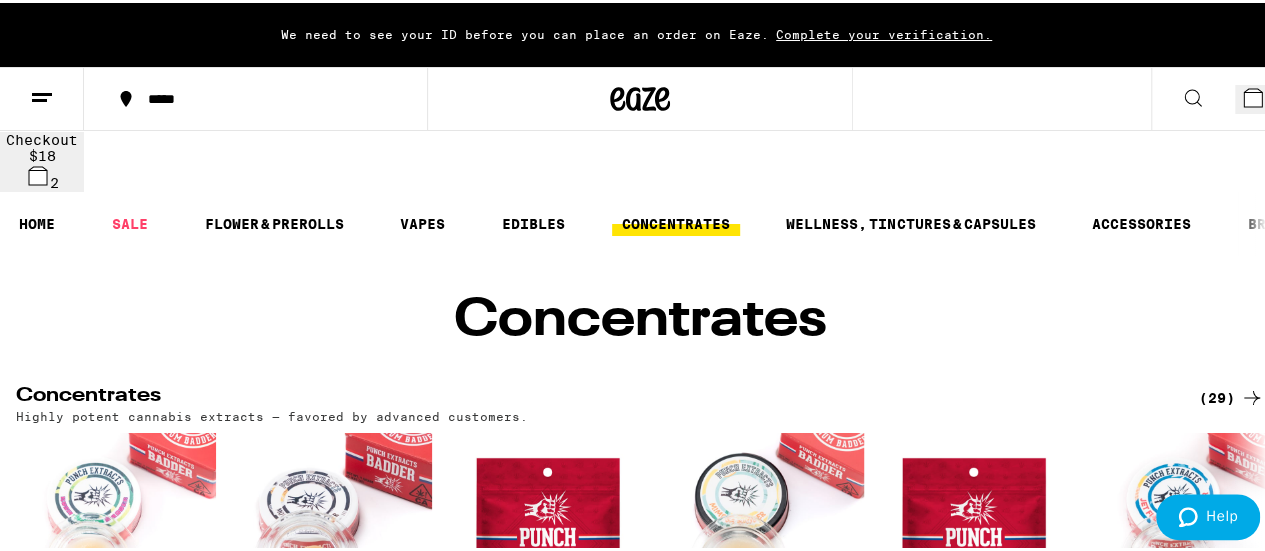 click at bounding box center [332, 530] 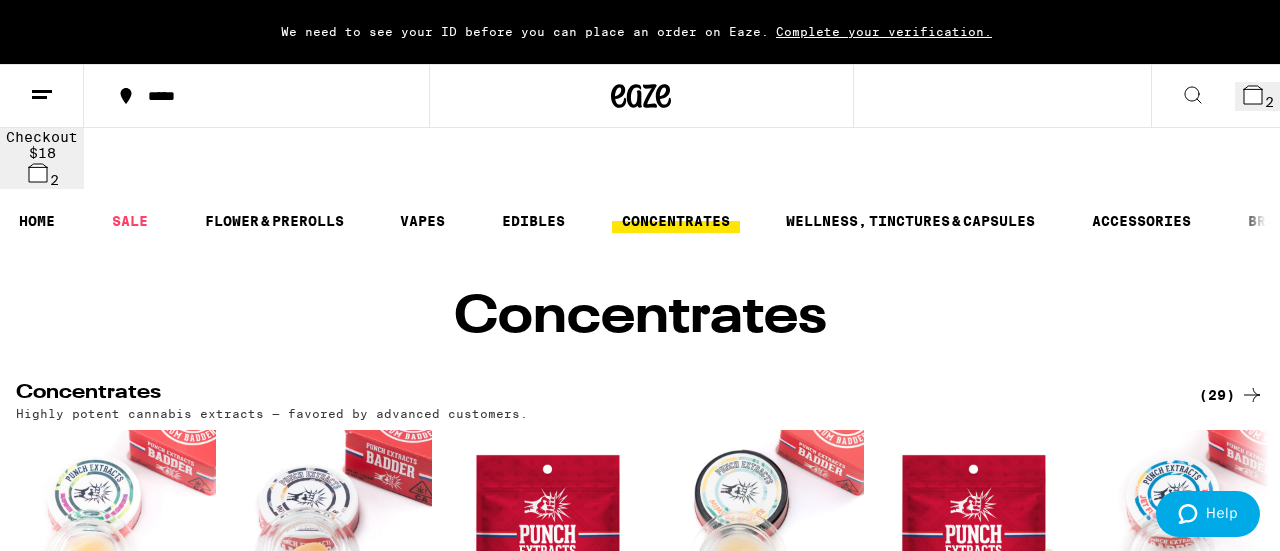click on "Add To Bag $18" at bounding box center [68, 1614] 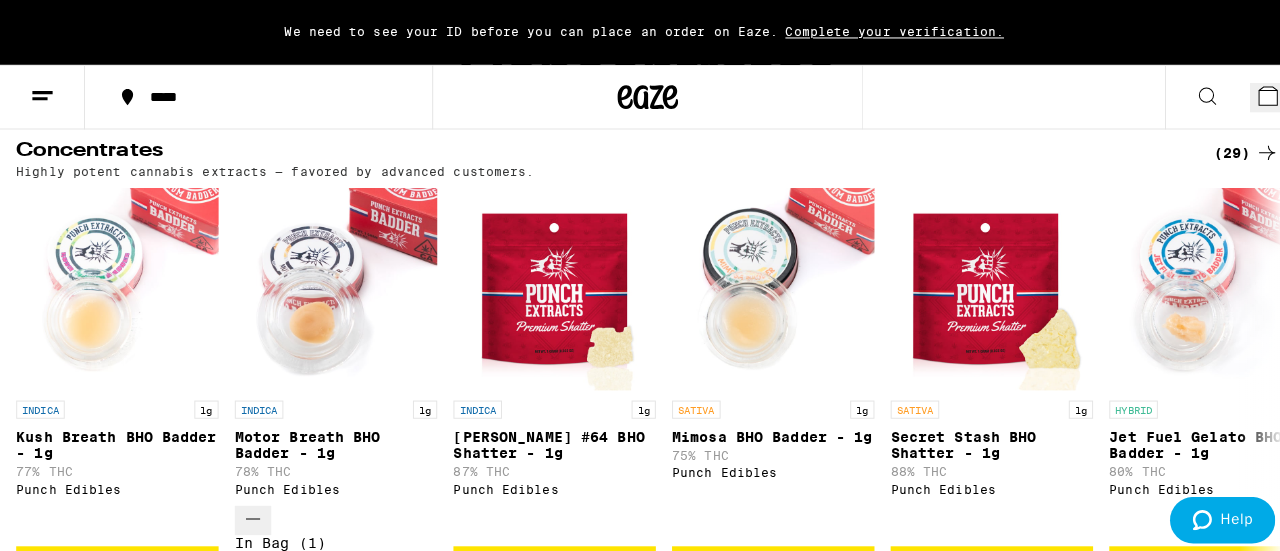 scroll, scrollTop: 266, scrollLeft: 0, axis: vertical 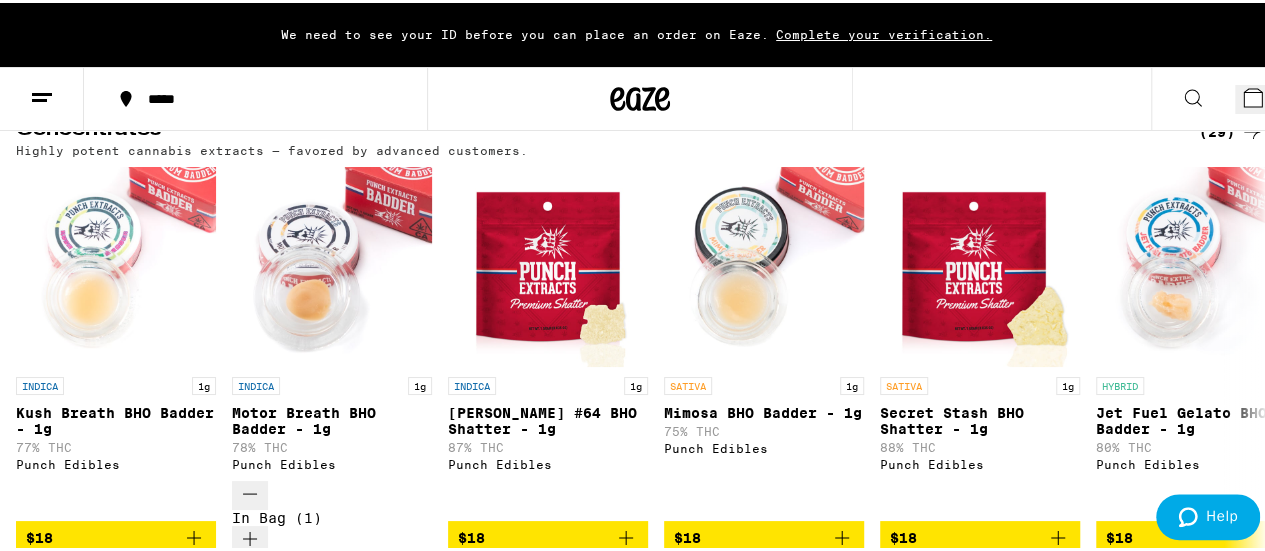 click on "3" at bounding box center (1257, 96) 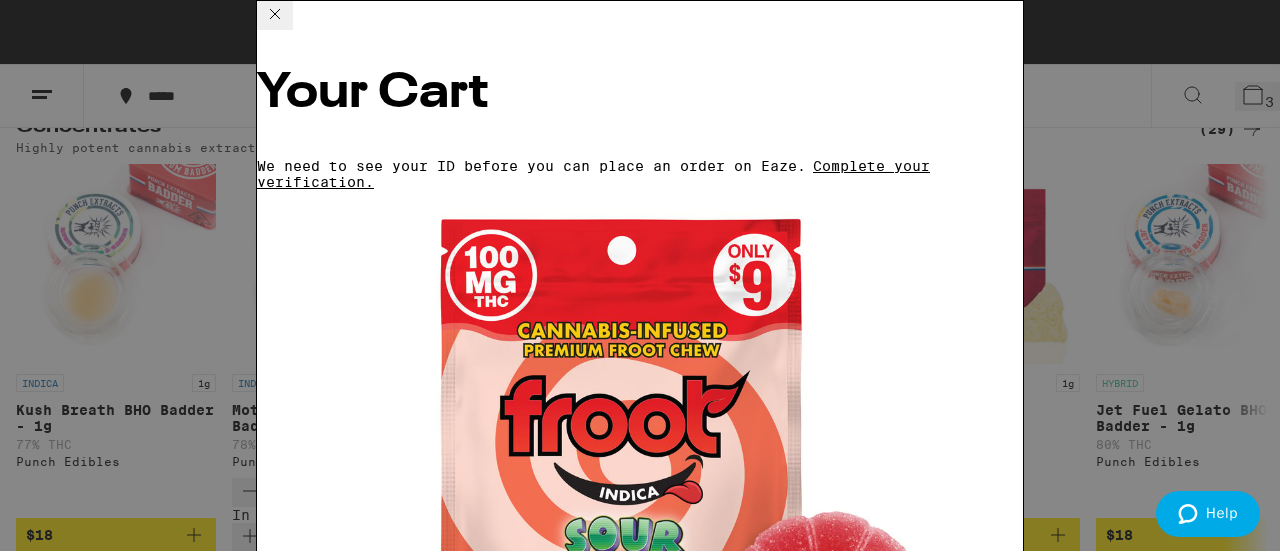 scroll, scrollTop: 264, scrollLeft: 0, axis: vertical 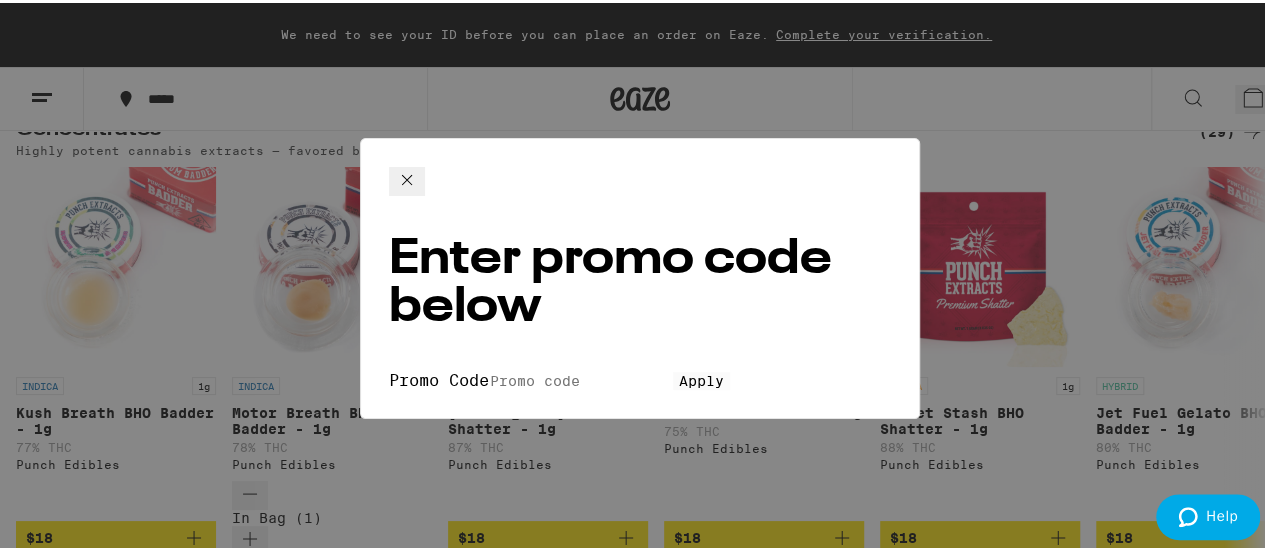 click 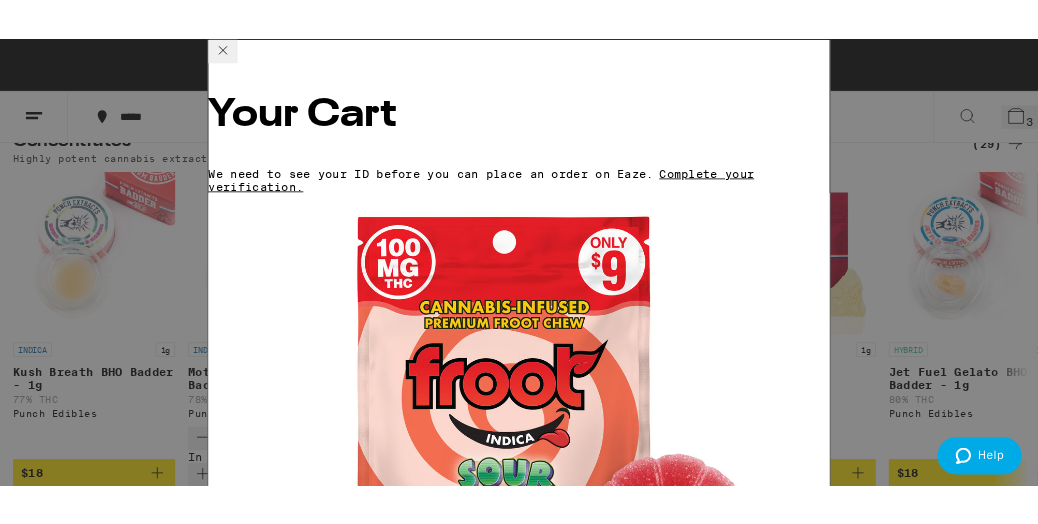 scroll, scrollTop: 436, scrollLeft: 0, axis: vertical 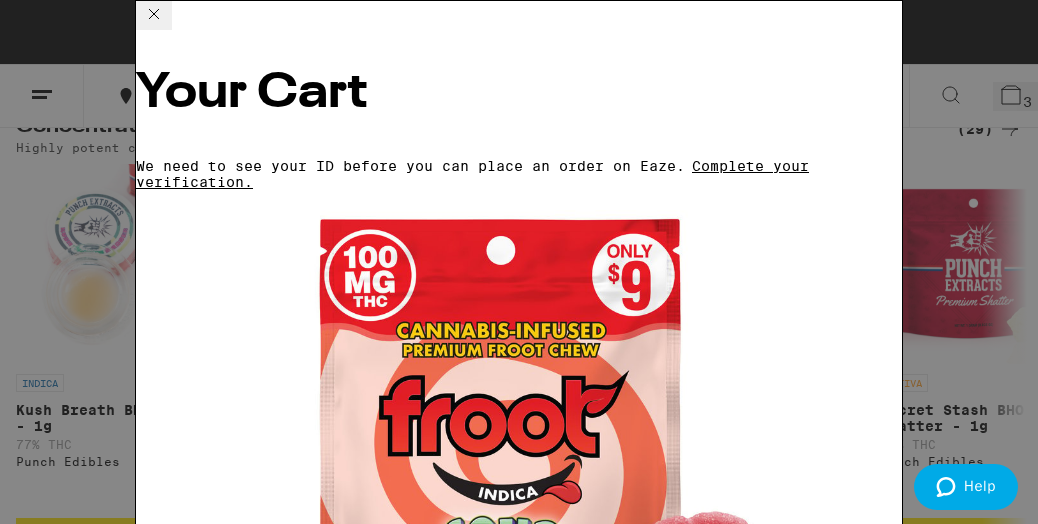 drag, startPoint x: 714, startPoint y: 512, endPoint x: 706, endPoint y: 410, distance: 102.31325 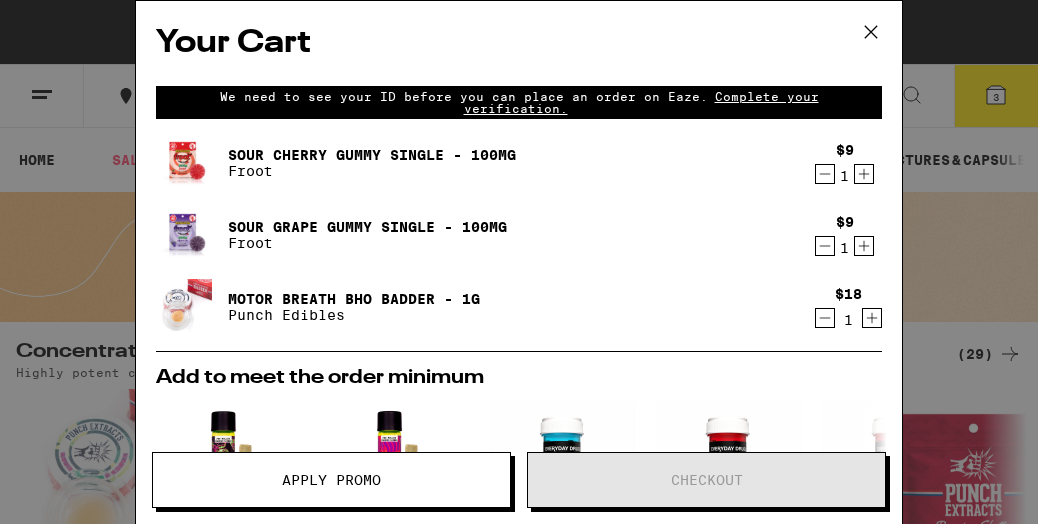 scroll, scrollTop: 0, scrollLeft: 0, axis: both 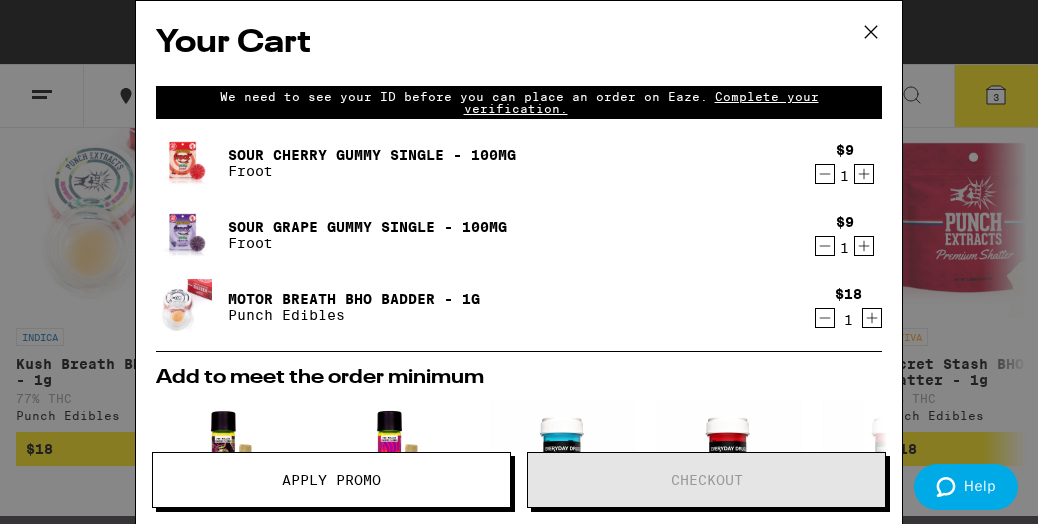 click on "Sour Grape Gummy Single - 100mg Froot" at bounding box center (480, 235) 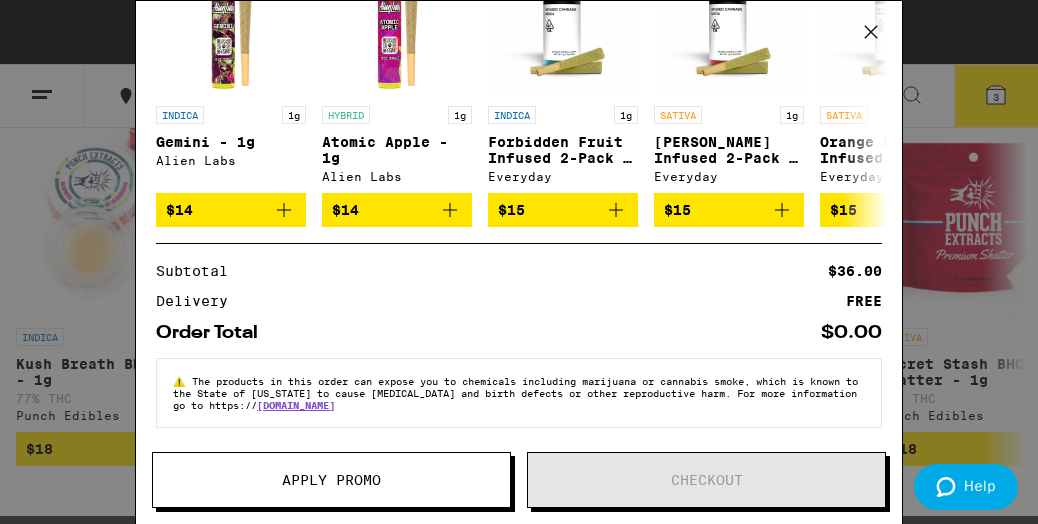 scroll, scrollTop: 464, scrollLeft: 0, axis: vertical 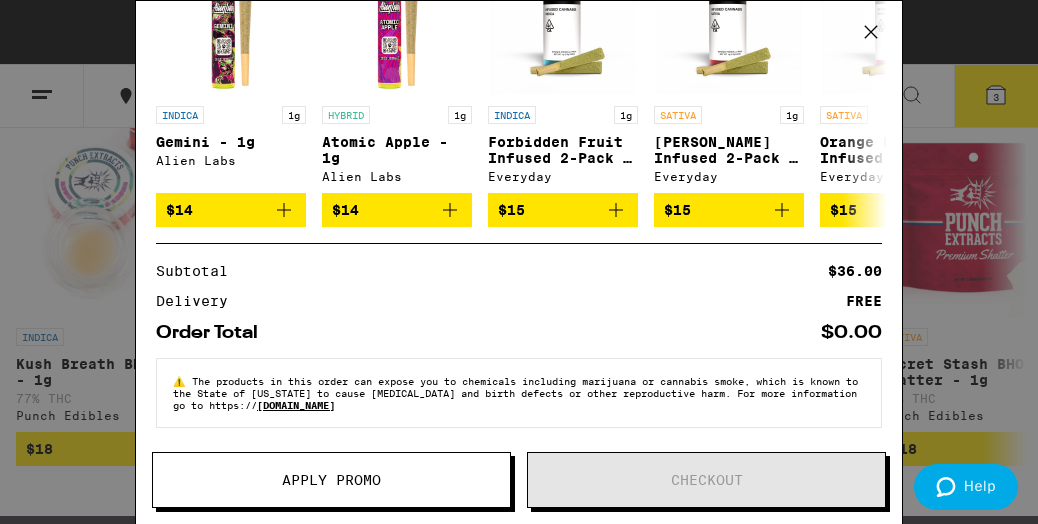 click on "[DOMAIN_NAME]" at bounding box center [296, 405] 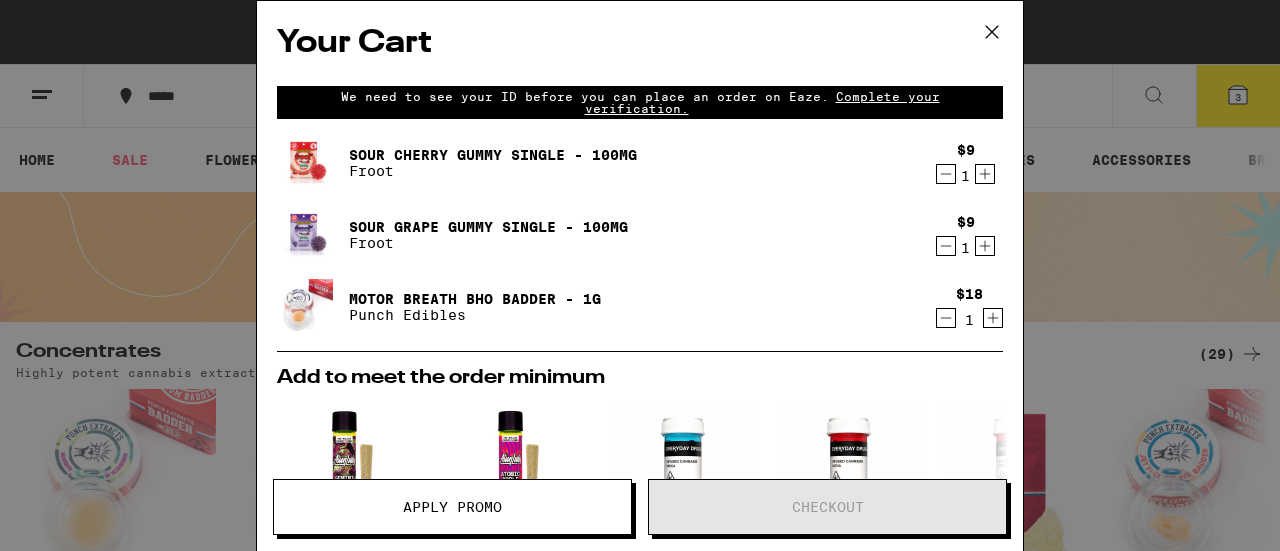 scroll, scrollTop: 0, scrollLeft: 0, axis: both 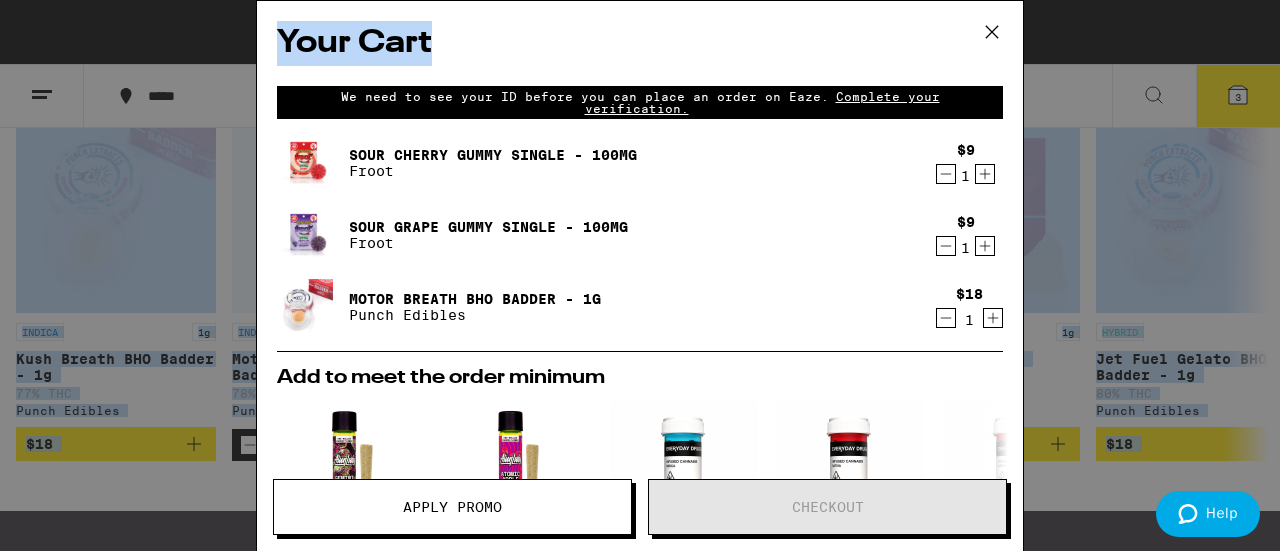drag, startPoint x: 732, startPoint y: 49, endPoint x: 804, endPoint y: -3, distance: 88.814415 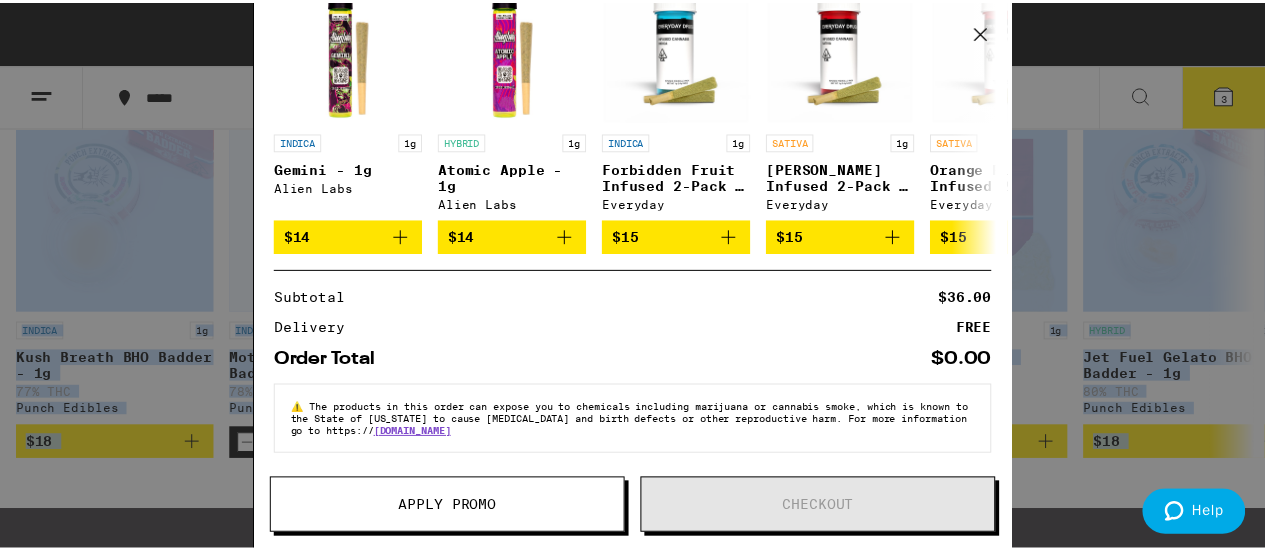 scroll, scrollTop: 436, scrollLeft: 0, axis: vertical 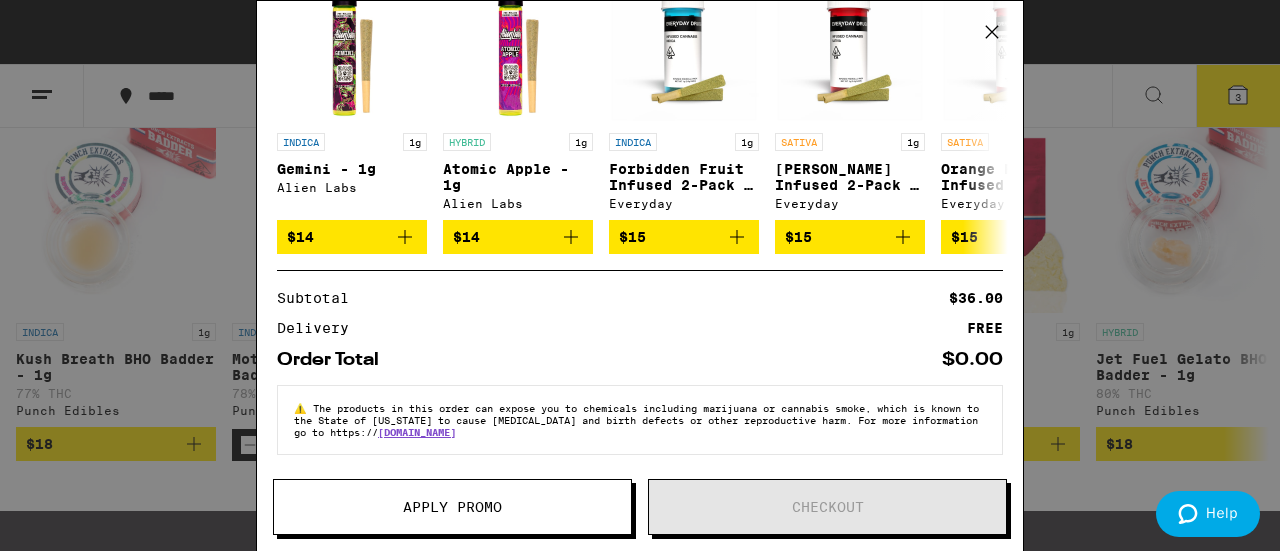 click on "Apply Promo Checkout" at bounding box center (640, 515) 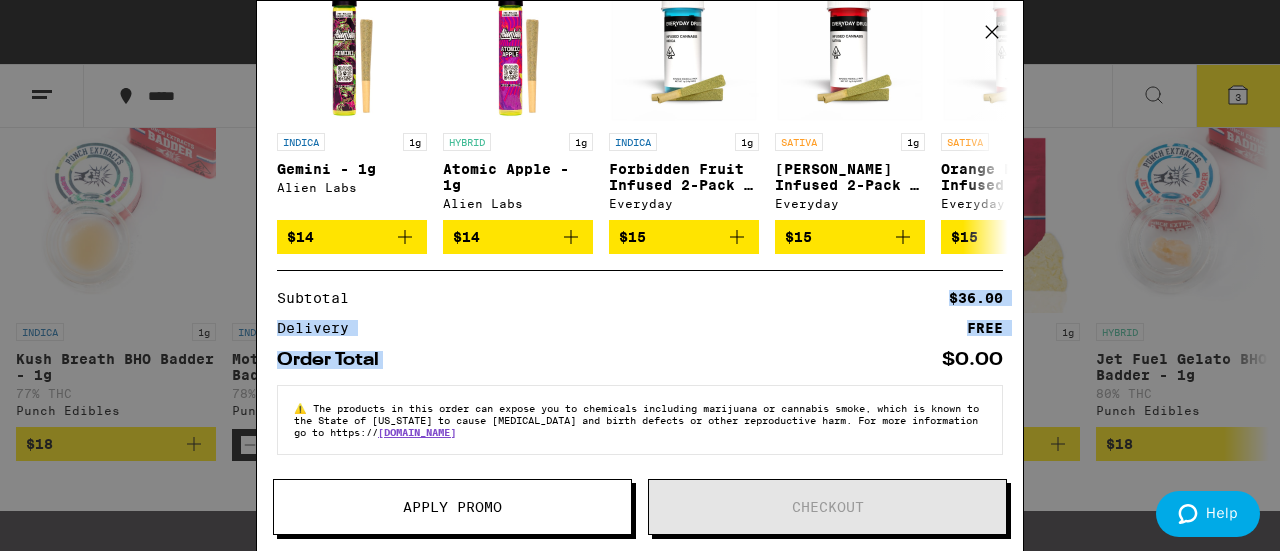 drag, startPoint x: 756, startPoint y: 335, endPoint x: 813, endPoint y: 297, distance: 68.50548 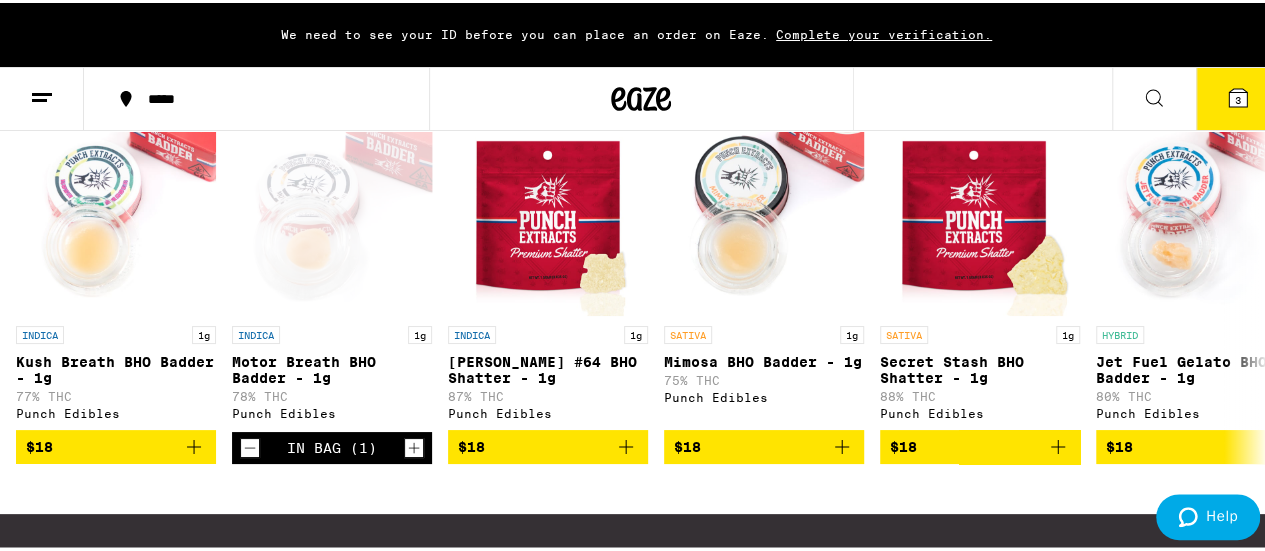 click on "Your Cart We need to see your ID before you can place an order on Eaze. Complete your verification. Sour Cherry Gummy Single - 100mg Froot $9 1 Sour Grape Gummy Single - 100mg Froot $9 1 Motor Breath BHO Badder - 1g Punch Edibles $18 1 Add to meet the order minimum INDICA 1g Gemini  - 1g Alien Labs $14 HYBRID 1g Atomic Apple - 1g Alien Labs $14 INDICA 1g Forbidden Fruit Infused 2-Pack - 1g Everyday $15 SATIVA 1g [PERSON_NAME] Infused 2-Pack - 1g Everyday $15 SATIVA 1g Orange Pineapple Infused 2-Pack - 1g Everyday $15 HYBRID 1g 24k Gold Punch Infused 2-Pack - 1g Everyday $15 HYBRID 1g Gelato Infused 2-Pack - 1g Everyday $15 INDICA Mango Gummies Kanha $15 INDICA Pink Lemonade Gummies Kanha $15 INDICA Strawberry Gummies Kanha $15 Subtotal $36.00 Delivery FREE Order Total $0.00 ⚠️ The products in this order can expose you to chemicals including marijuana or cannabis smoke, which is known to the State of [US_STATE] to cause [MEDICAL_DATA] and birth defects or other reproductive harm. For more information go to https://" at bounding box center (640, 275) 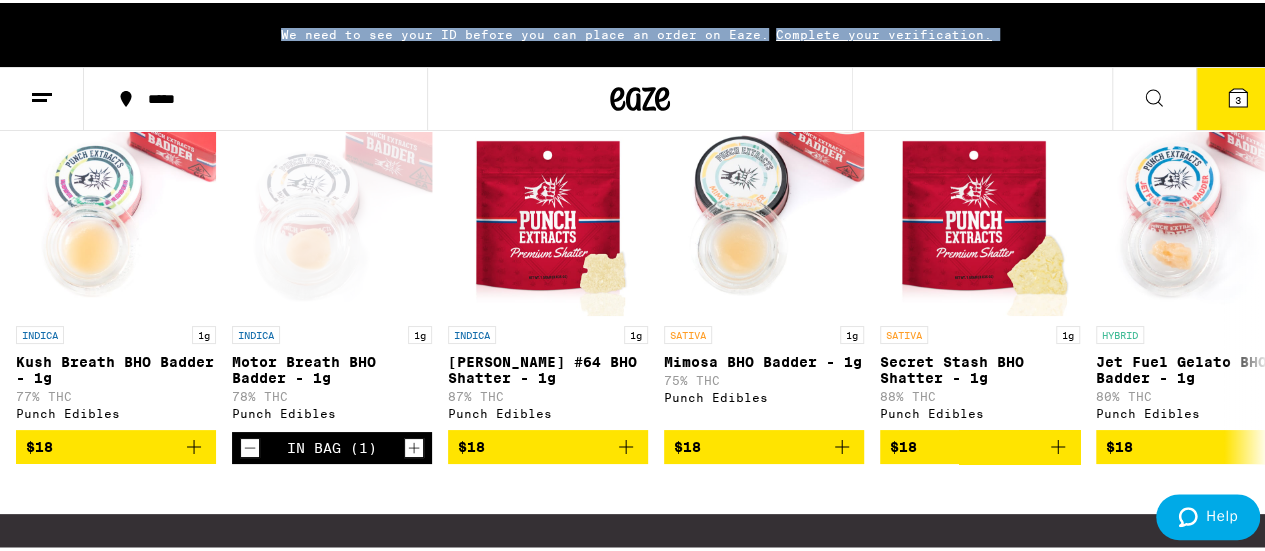 click on "We need to see your ID before you can place an order on Eaze. Complete your verification." at bounding box center (640, 32) 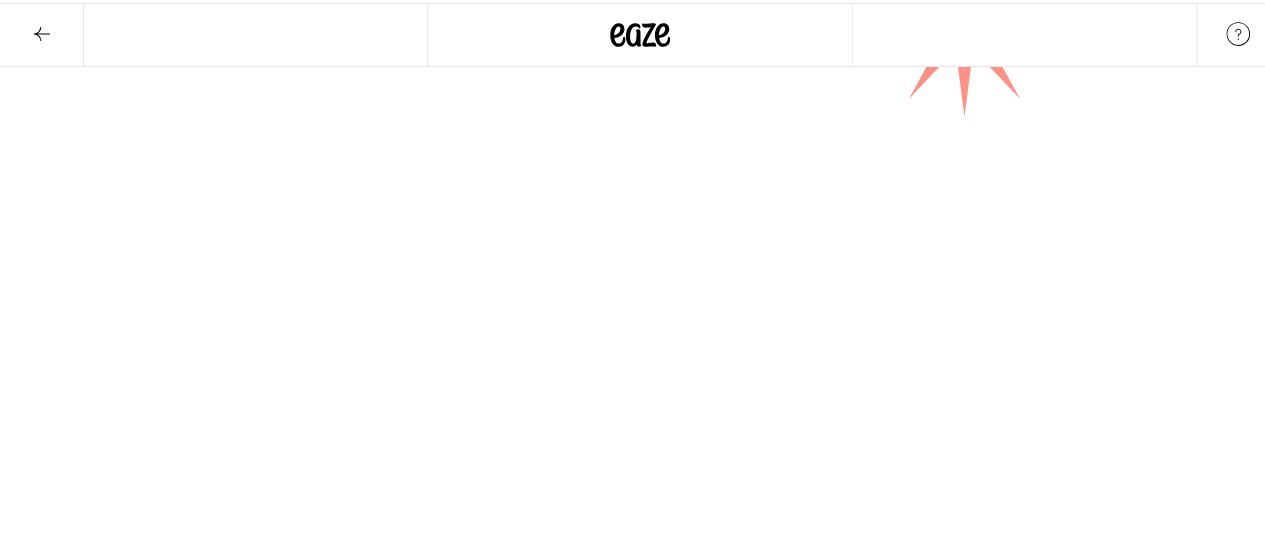 scroll, scrollTop: 0, scrollLeft: 0, axis: both 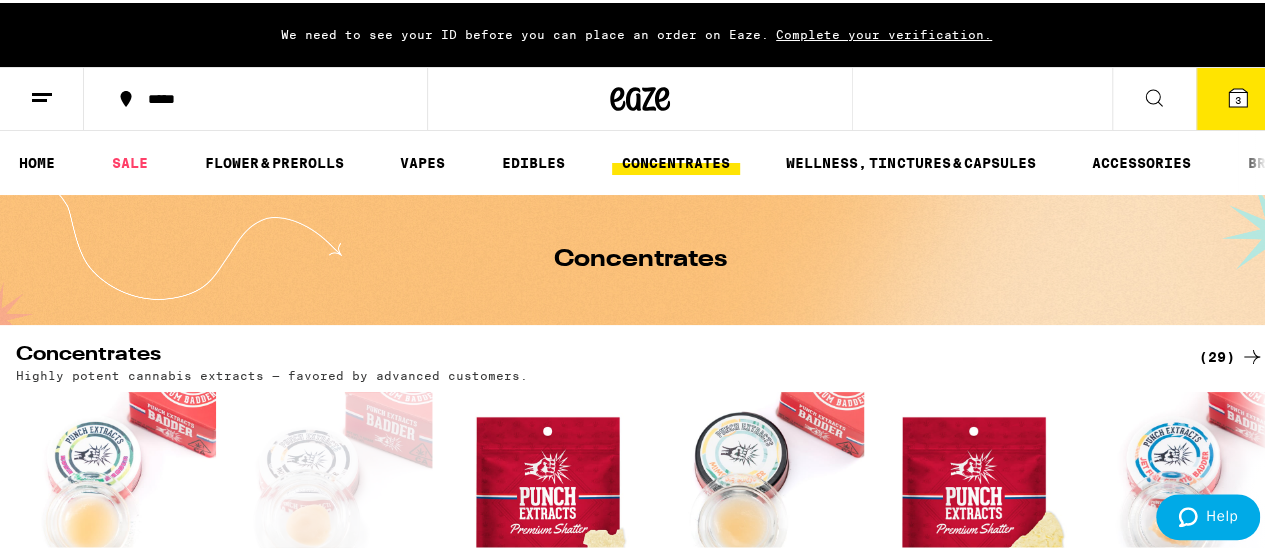 click 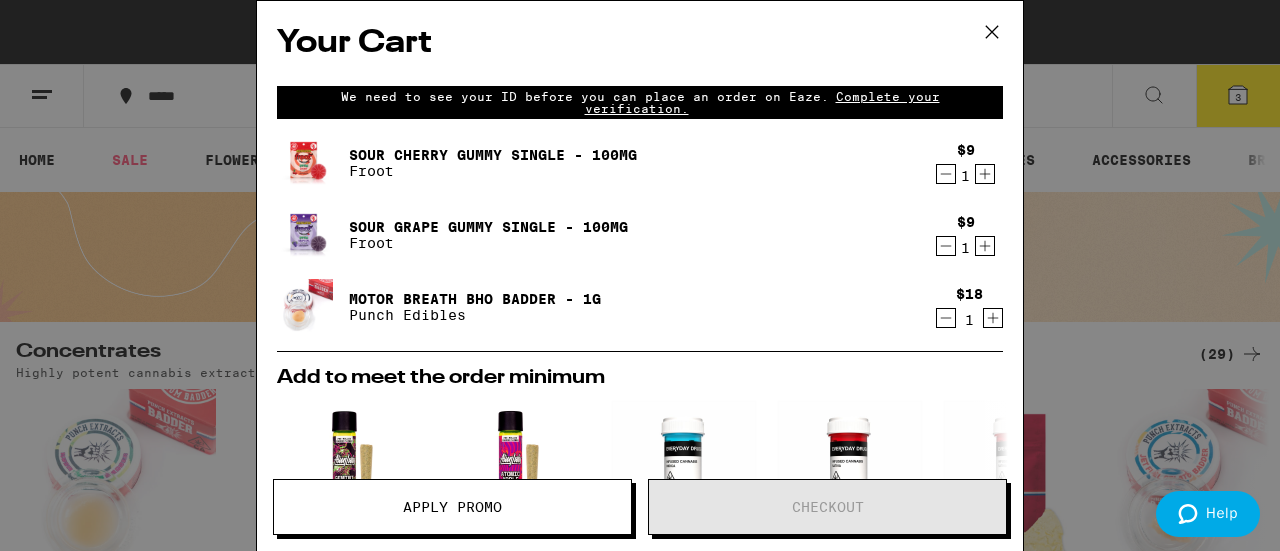 click on "Your Cart" at bounding box center (640, 43) 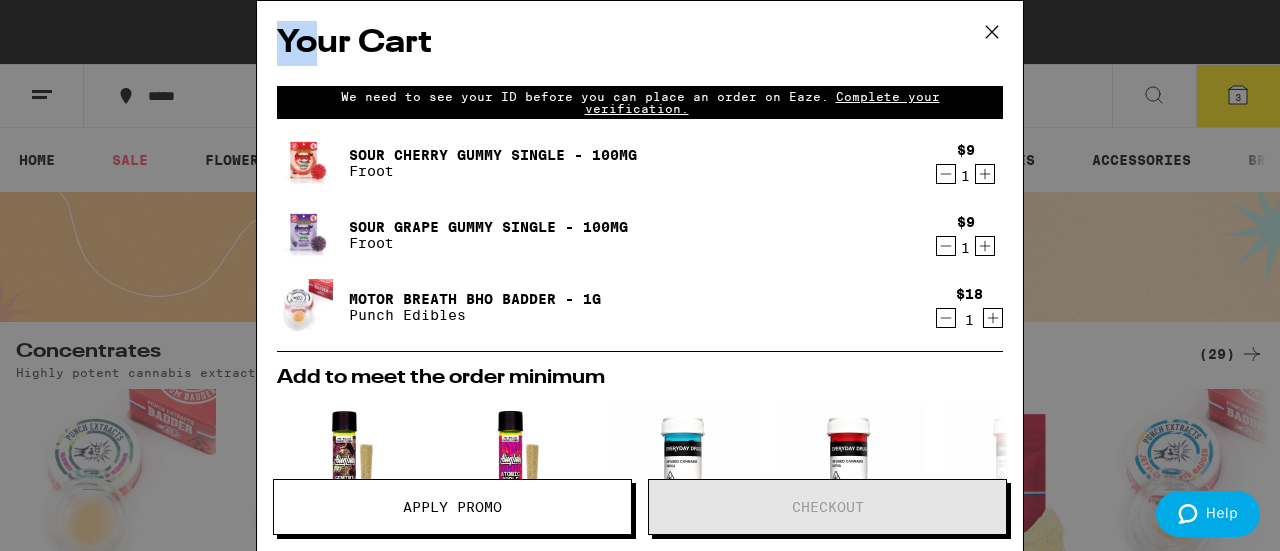 drag, startPoint x: 272, startPoint y: 37, endPoint x: 322, endPoint y: 48, distance: 51.1957 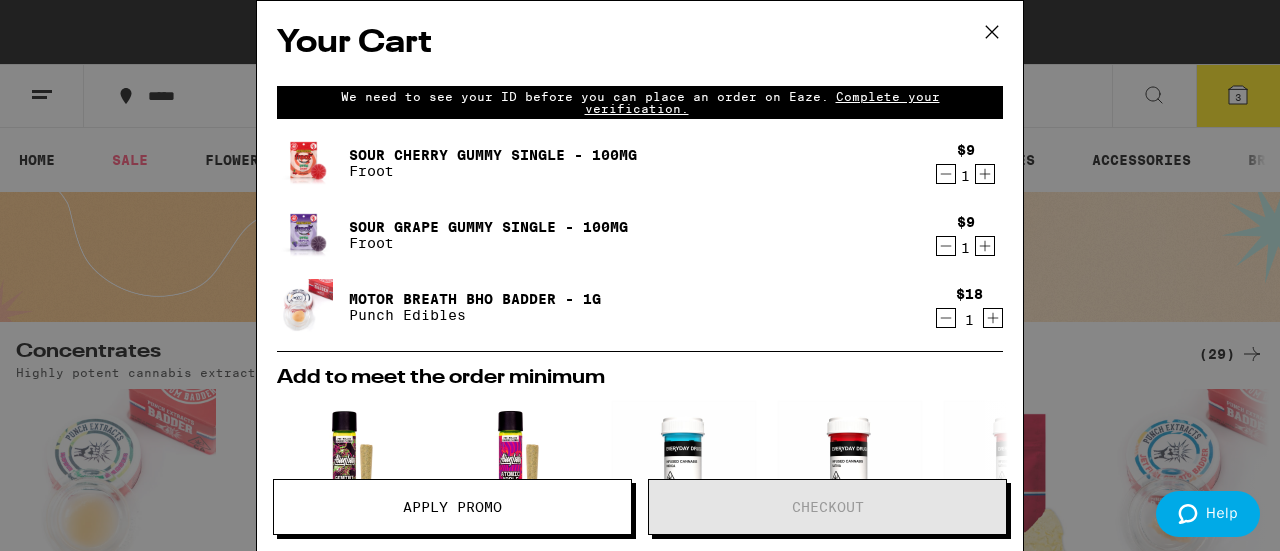 click on "Your Cart" at bounding box center [640, 43] 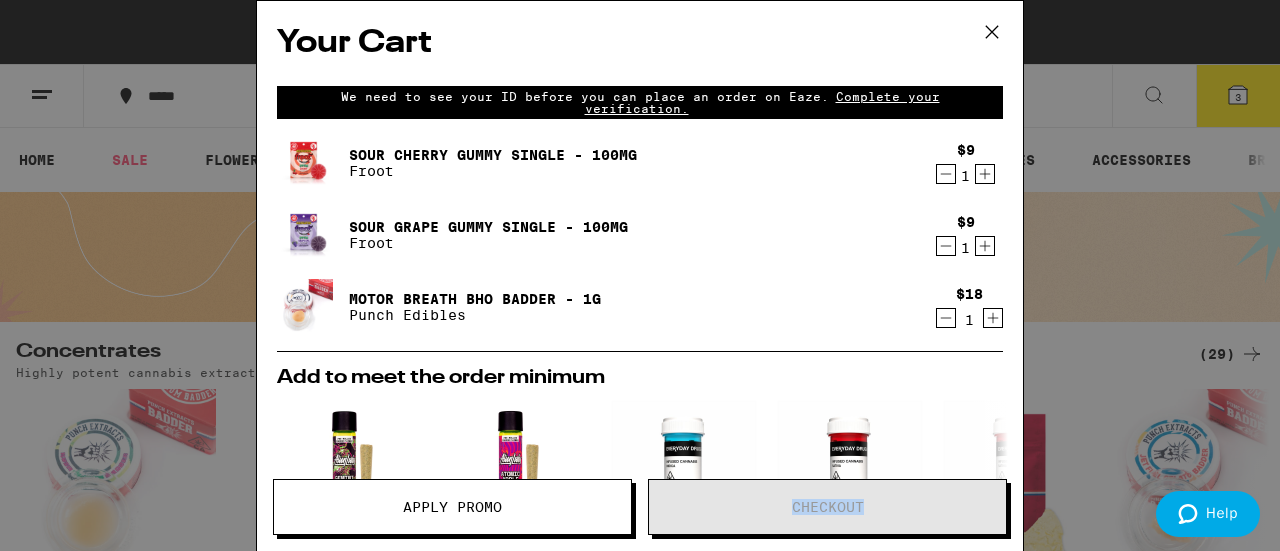 click on "Apply Promo Checkout" at bounding box center (640, 515) 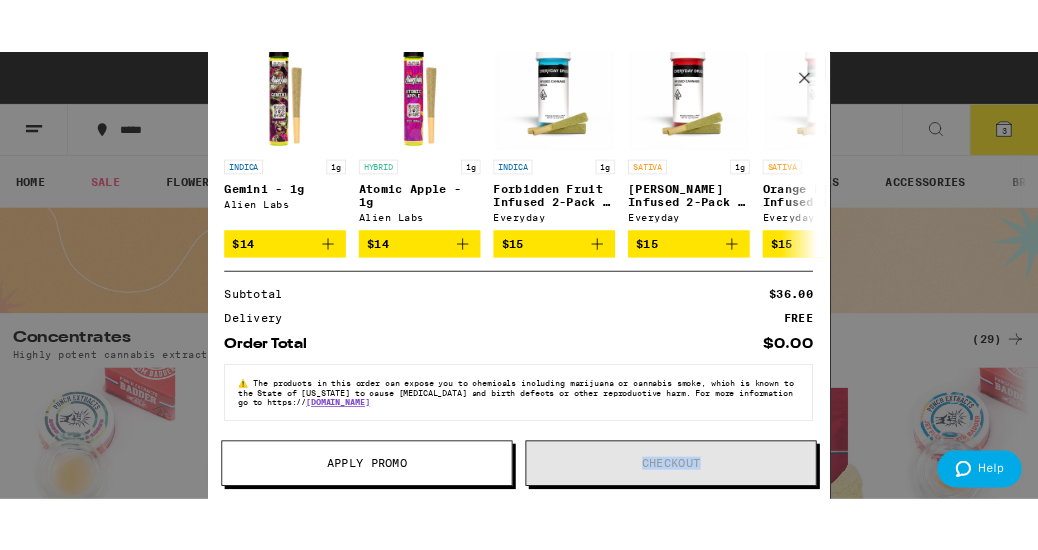 scroll, scrollTop: 436, scrollLeft: 0, axis: vertical 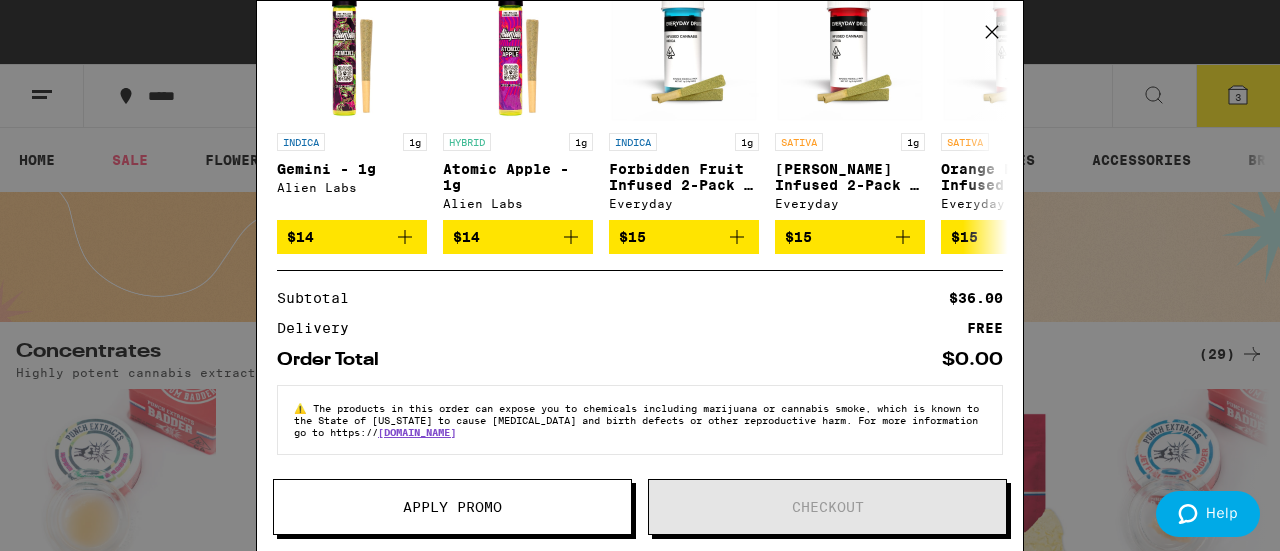 click on "⚠️ The products in this order can expose you to chemicals including marijuana or cannabis smoke, which is known to the State of California to cause cancer and birth defects or other reproductive harm. For more information go to https:// www.P65Warnings.ca.gov" at bounding box center [640, 420] 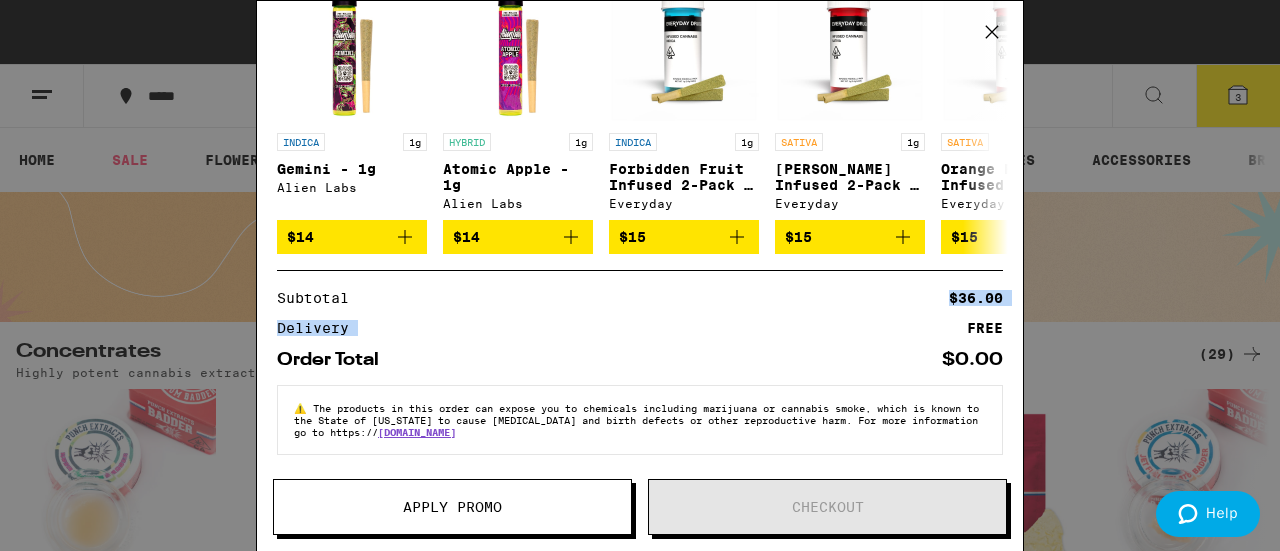 drag, startPoint x: 800, startPoint y: 314, endPoint x: 741, endPoint y: 287, distance: 64.884514 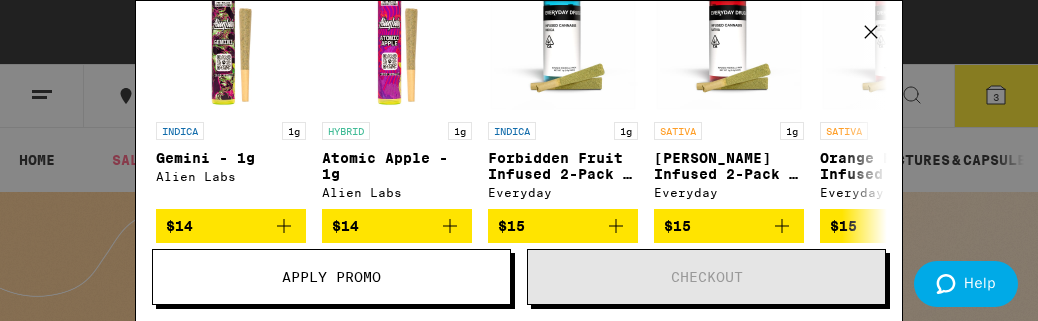 click on "Apply Promo Checkout" at bounding box center (519, 285) 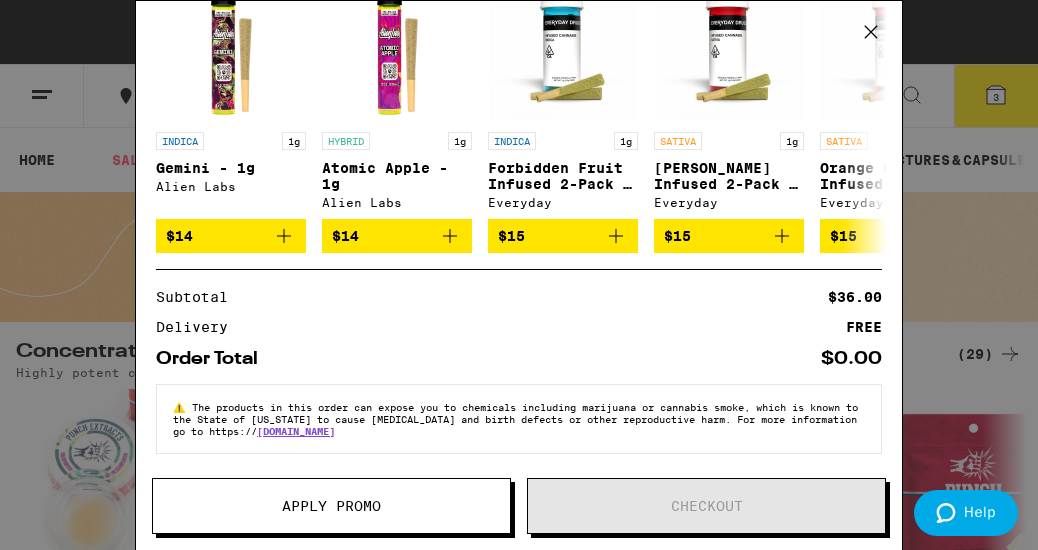 click on "Apply Promo Checkout" at bounding box center (519, 514) 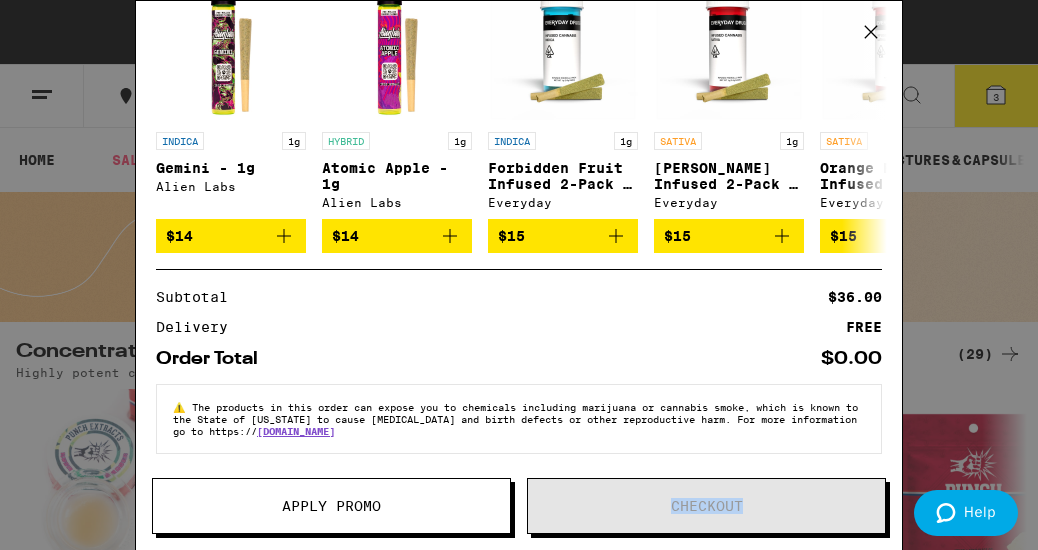click on "Apply Promo Checkout" at bounding box center (519, 514) 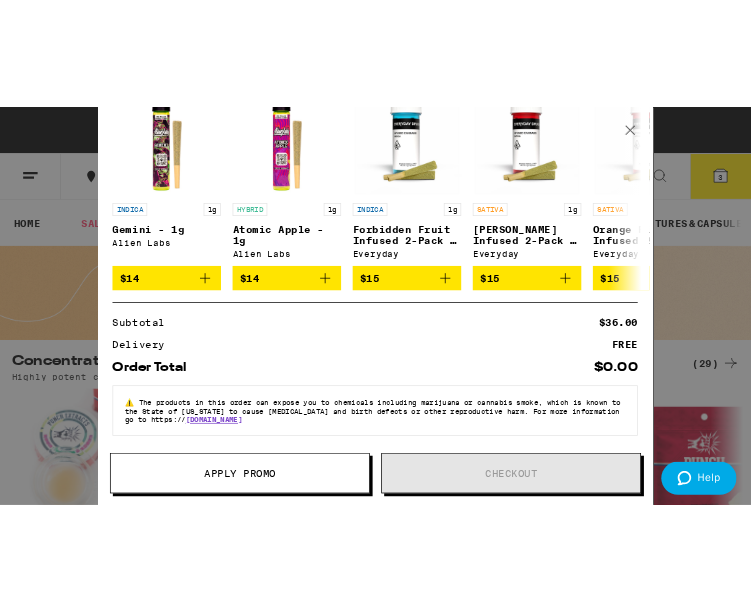 scroll, scrollTop: 438, scrollLeft: 0, axis: vertical 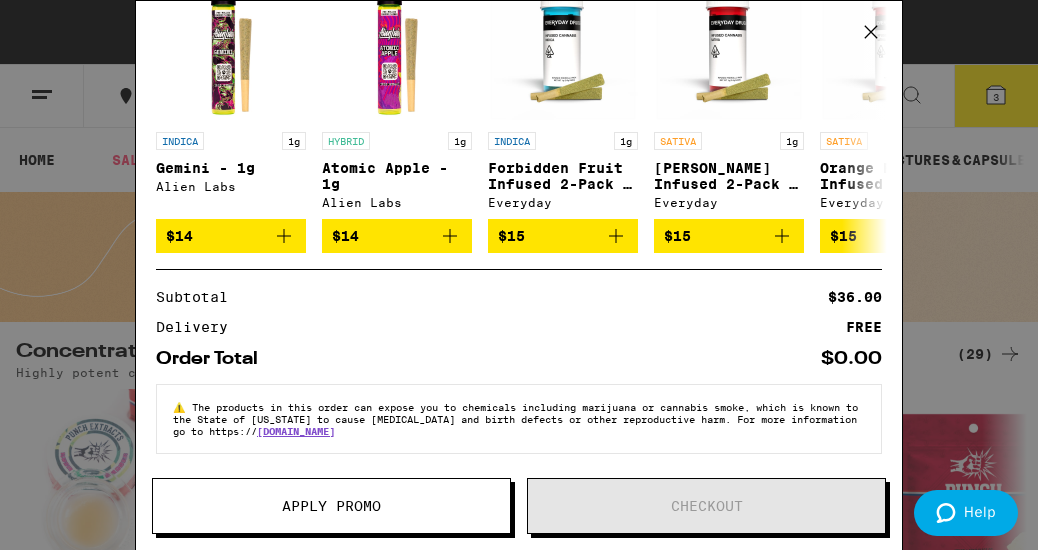 click on "Order Total $0.00" at bounding box center (519, 359) 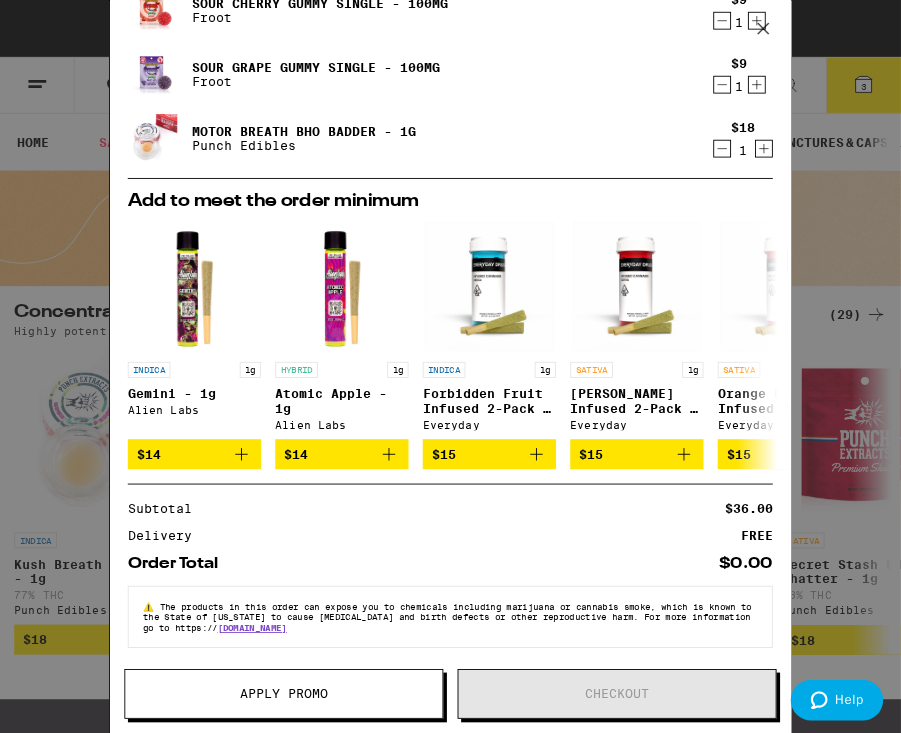 scroll, scrollTop: 0, scrollLeft: 0, axis: both 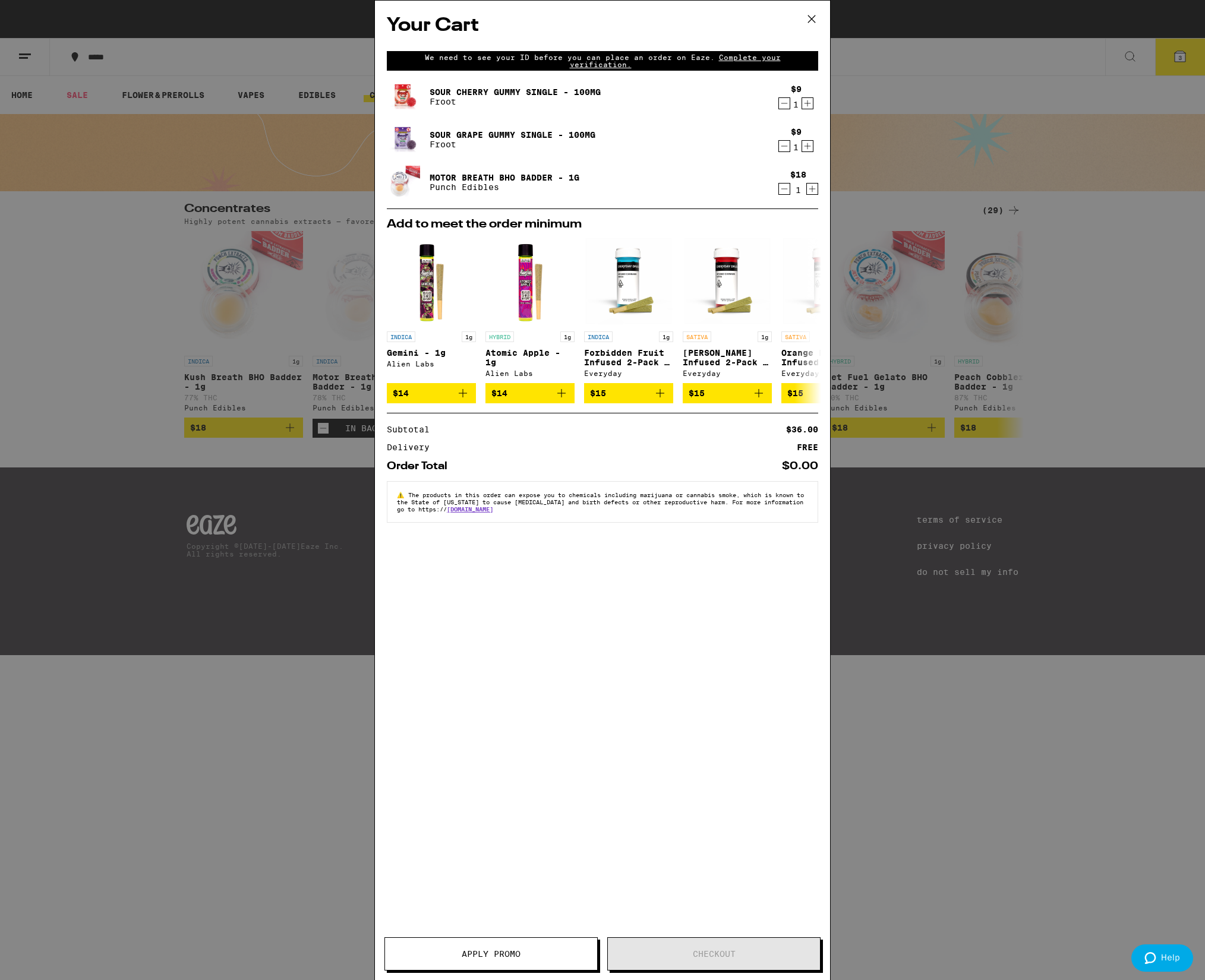 drag, startPoint x: 525, startPoint y: 7, endPoint x: 498, endPoint y: 667, distance: 660.552 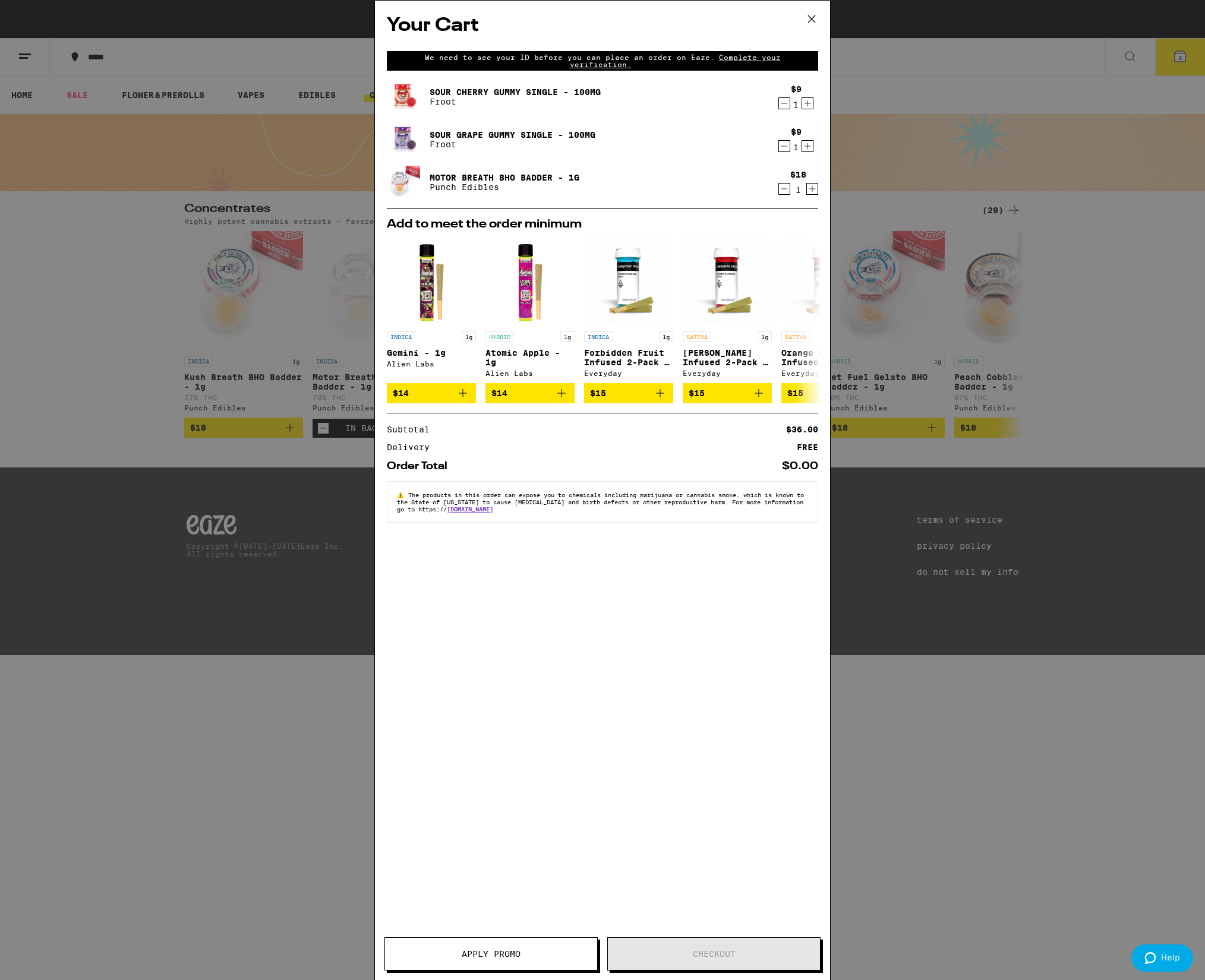 drag, startPoint x: 675, startPoint y: 567, endPoint x: 670, endPoint y: 560, distance: 8.602325 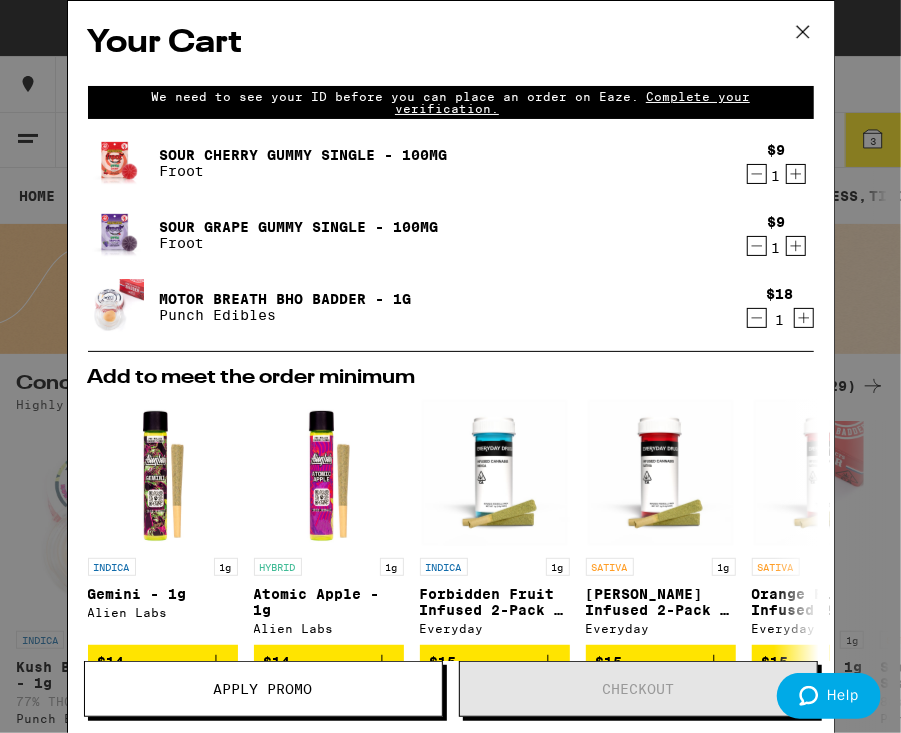 drag, startPoint x: 1782, startPoint y: 9, endPoint x: 362, endPoint y: 332, distance: 1456.2723 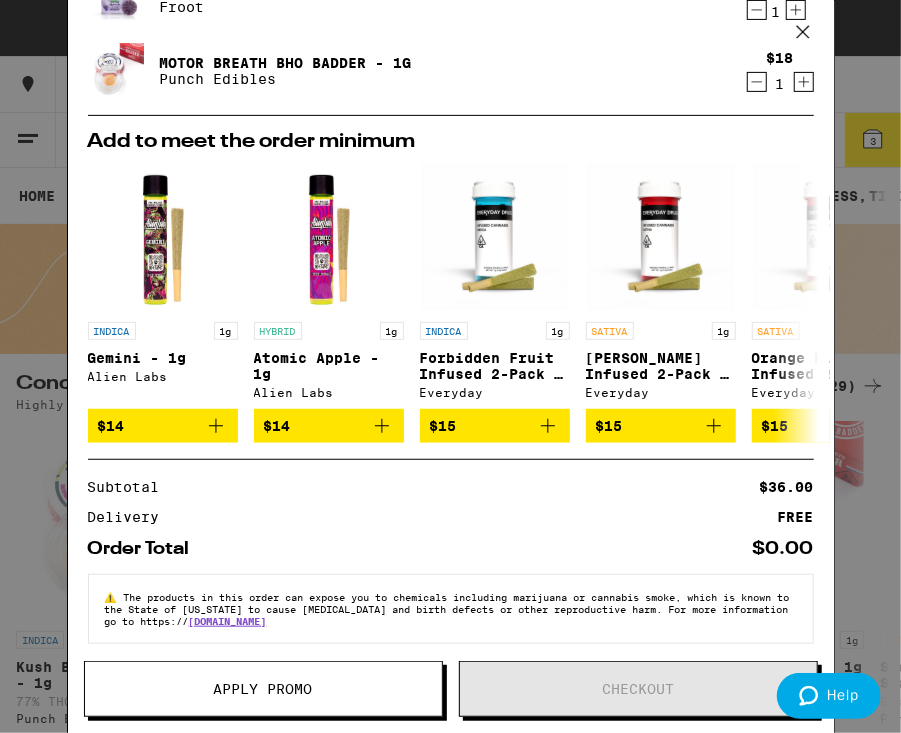 scroll, scrollTop: 250, scrollLeft: 0, axis: vertical 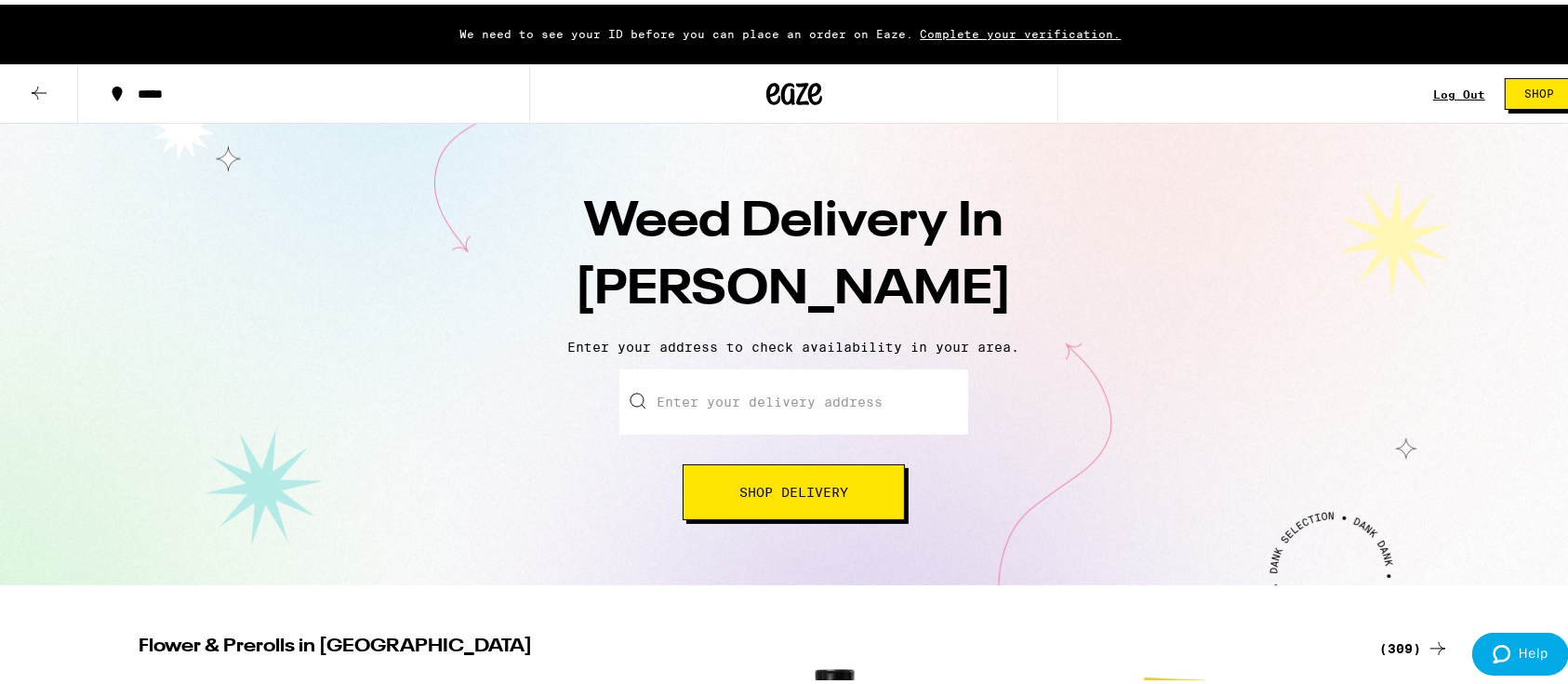 click on "Enter your delivery address" at bounding box center [793, 397] 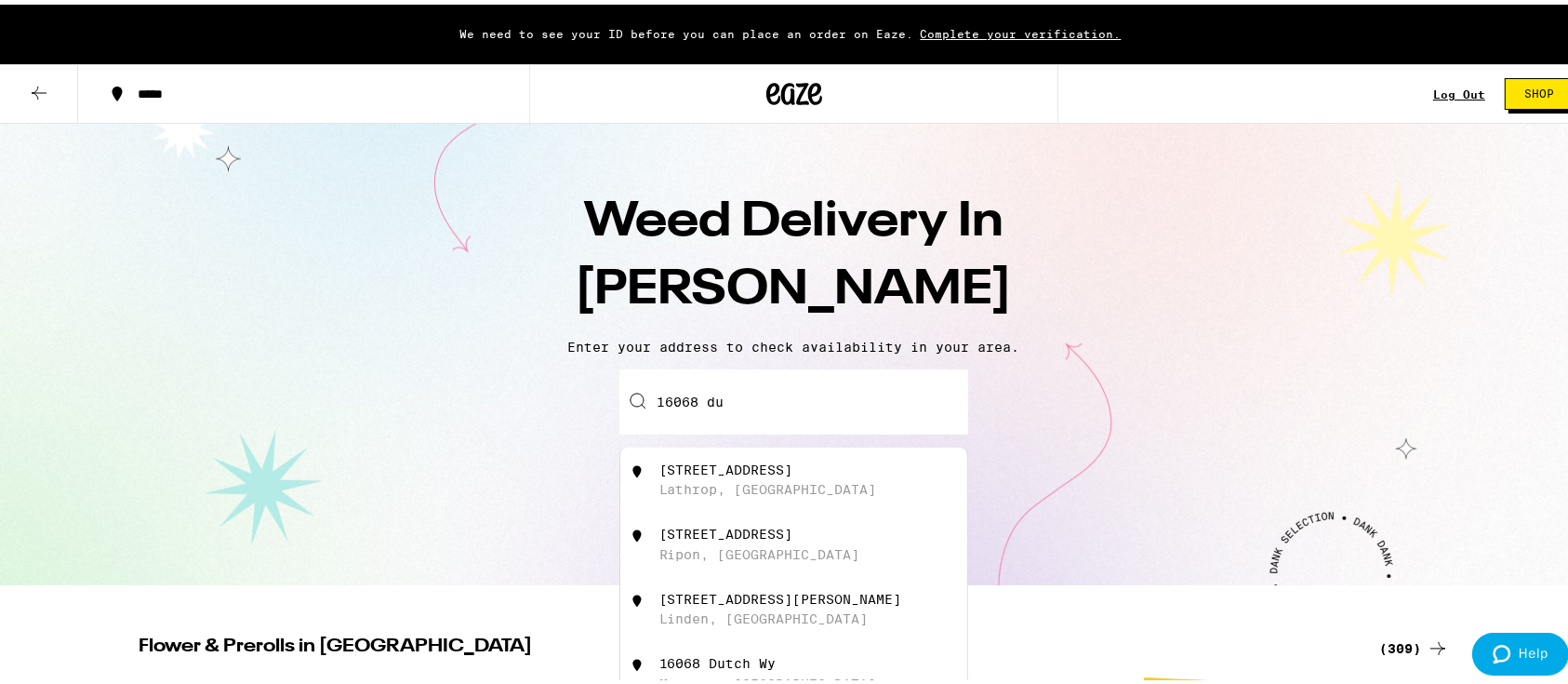 click on "Lathrop, CA" at bounding box center (768, 485) 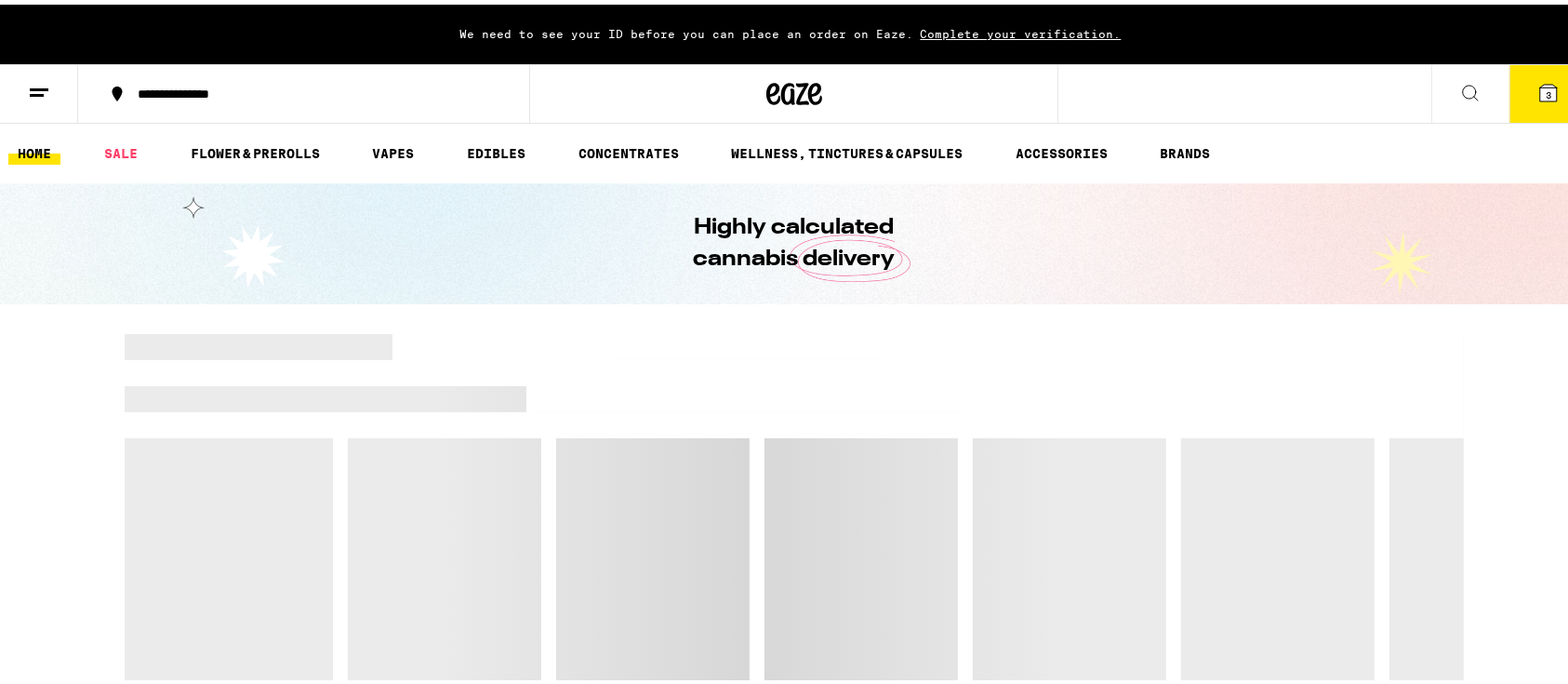 click at bounding box center [794, 525] 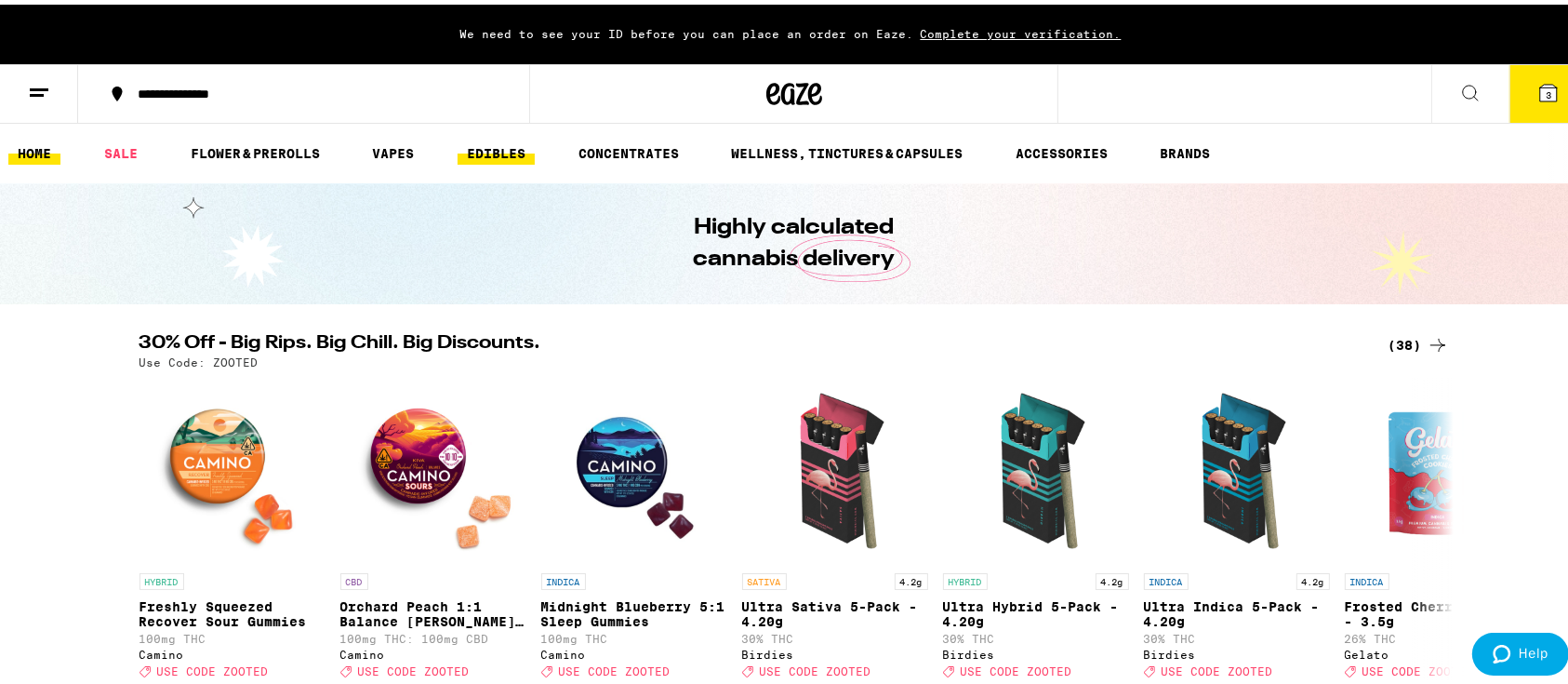 click on "EDIBLES" at bounding box center (496, 149) 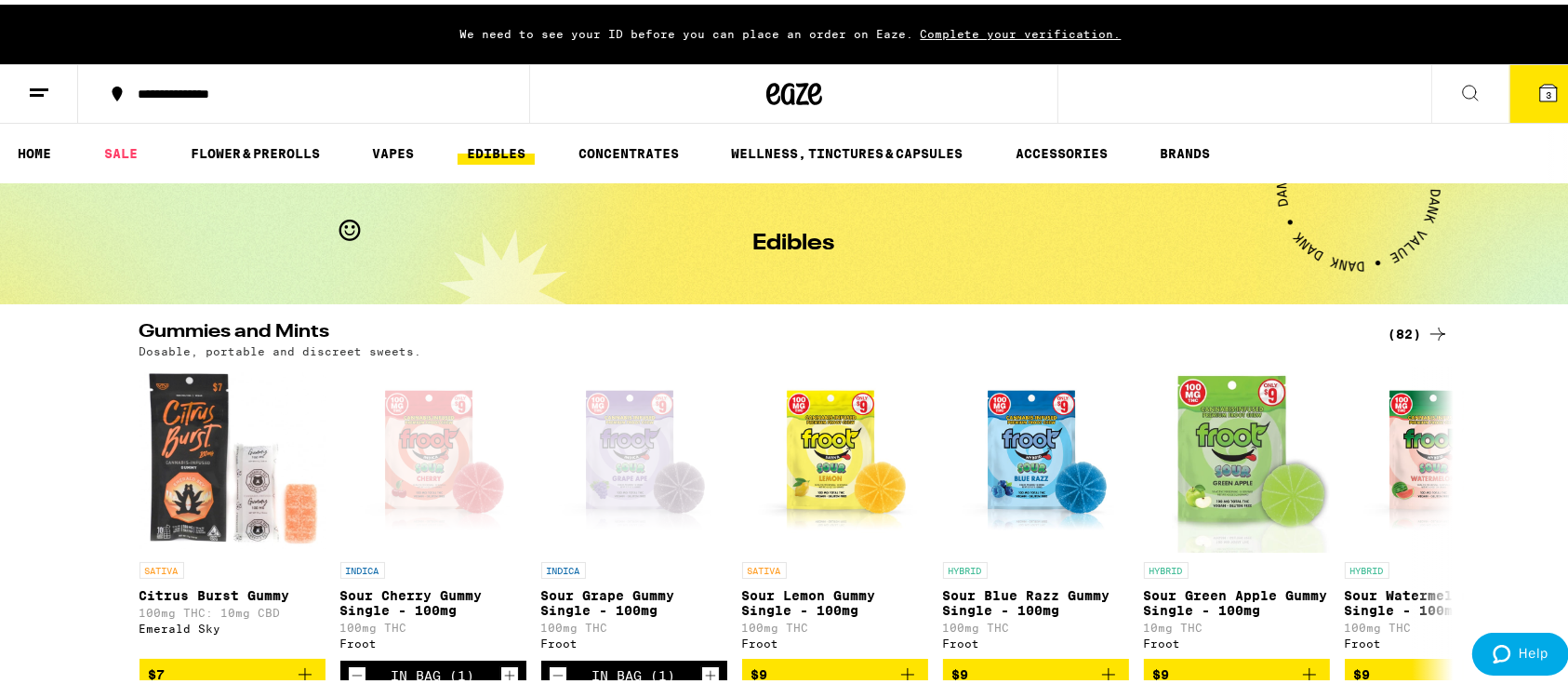 click on "Complete your verification." at bounding box center [1021, 29] 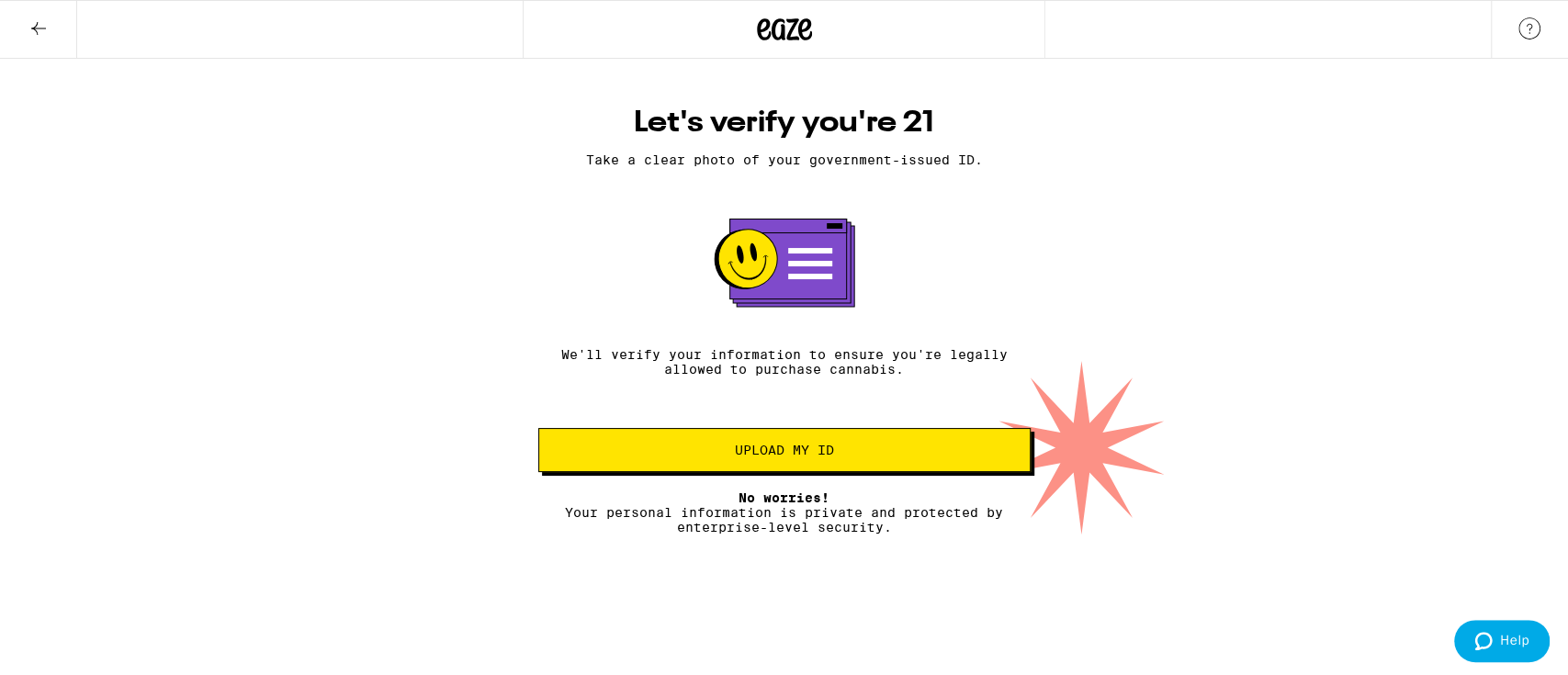 click on "Upload my ID" at bounding box center [784, 450] 